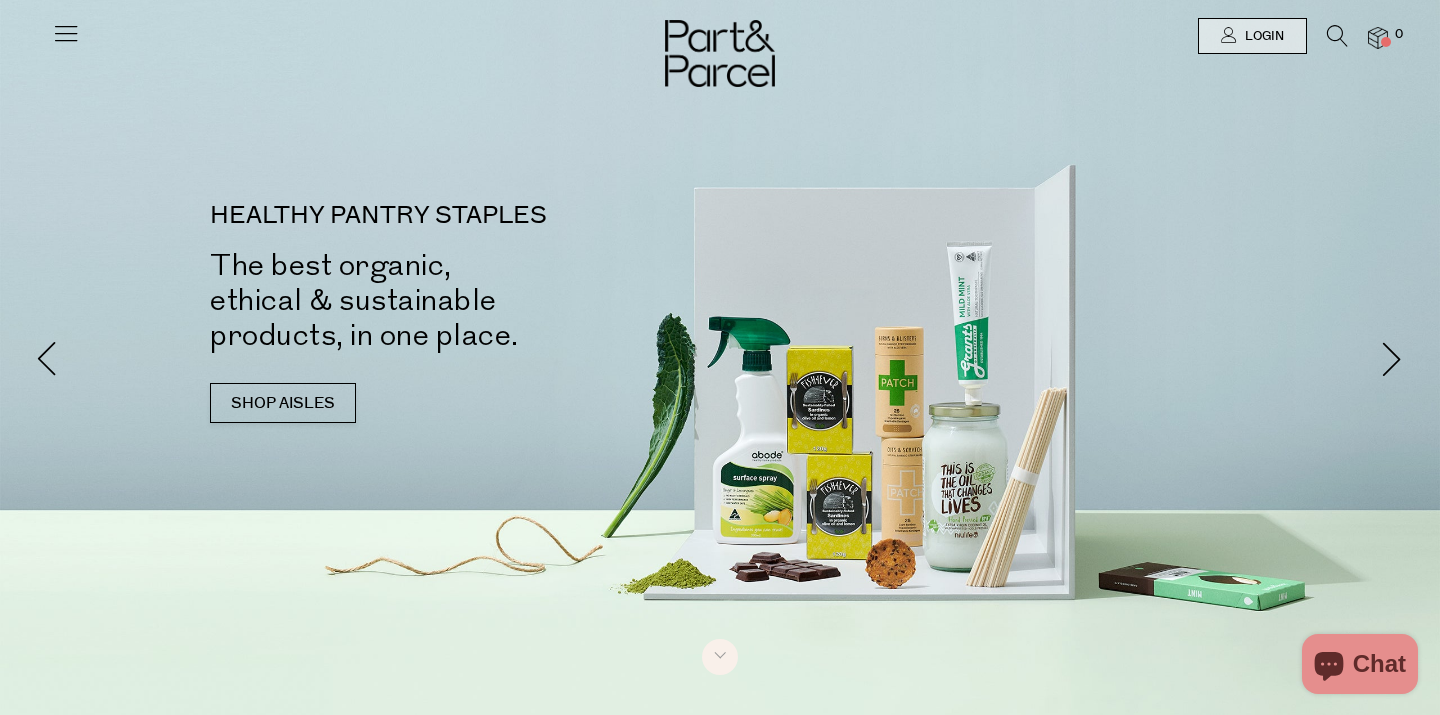 scroll, scrollTop: 0, scrollLeft: 0, axis: both 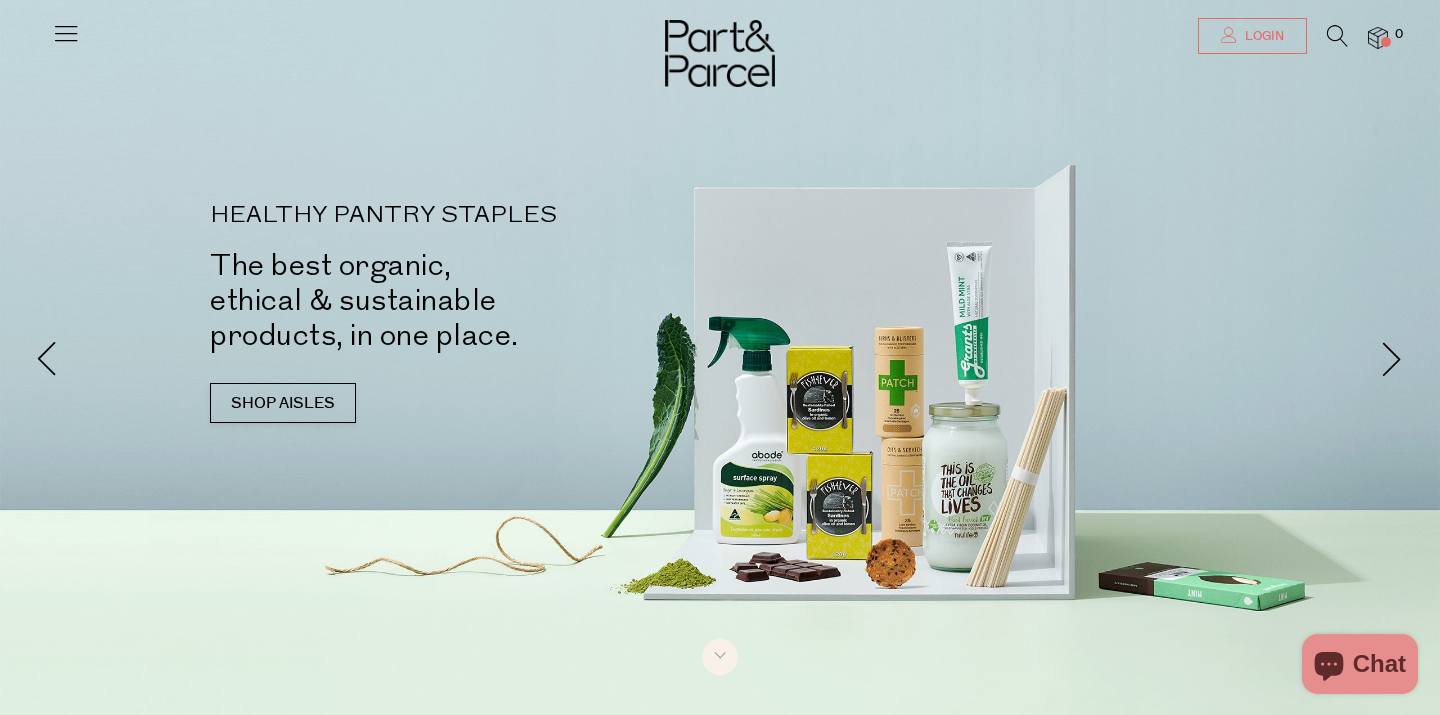 click on "Login" at bounding box center (1252, 36) 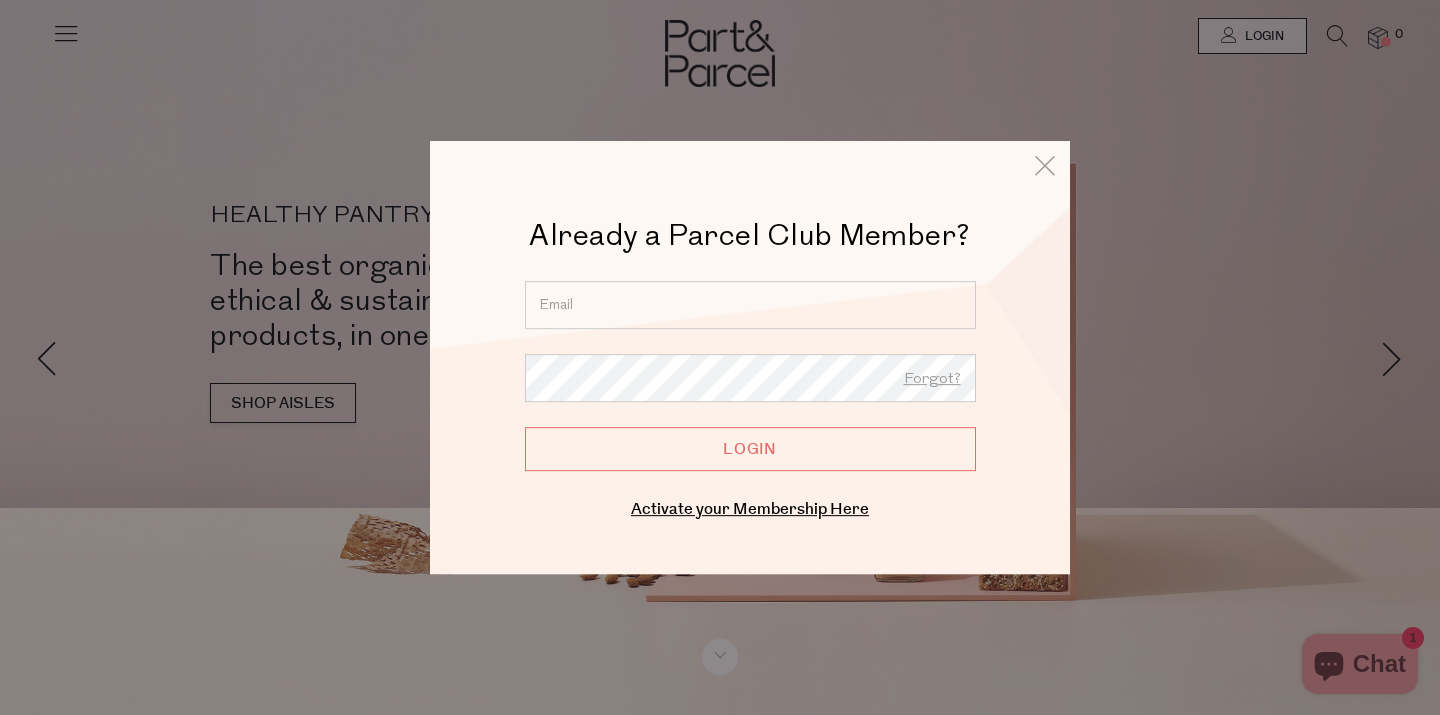 click at bounding box center (750, 305) 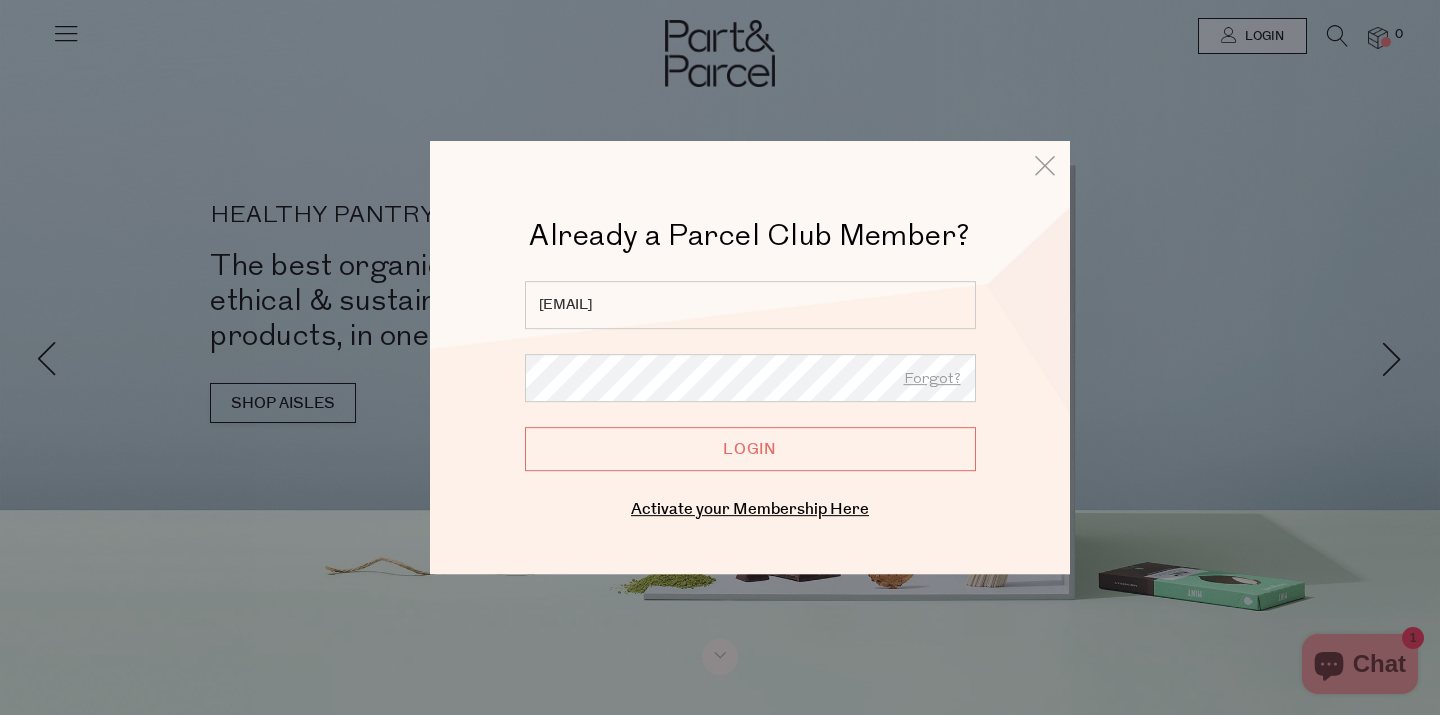 type on "danielle.middendorp@gmail.com" 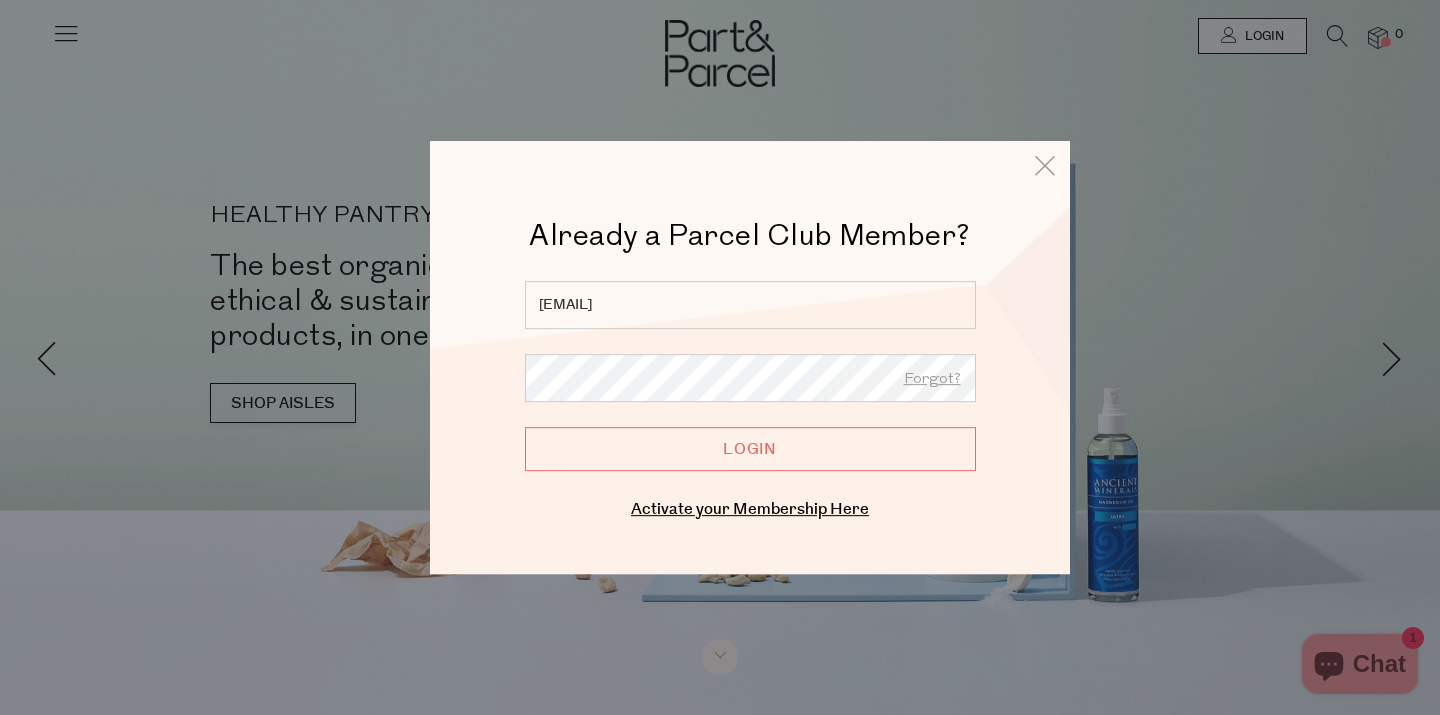click on "Login" at bounding box center [750, 449] 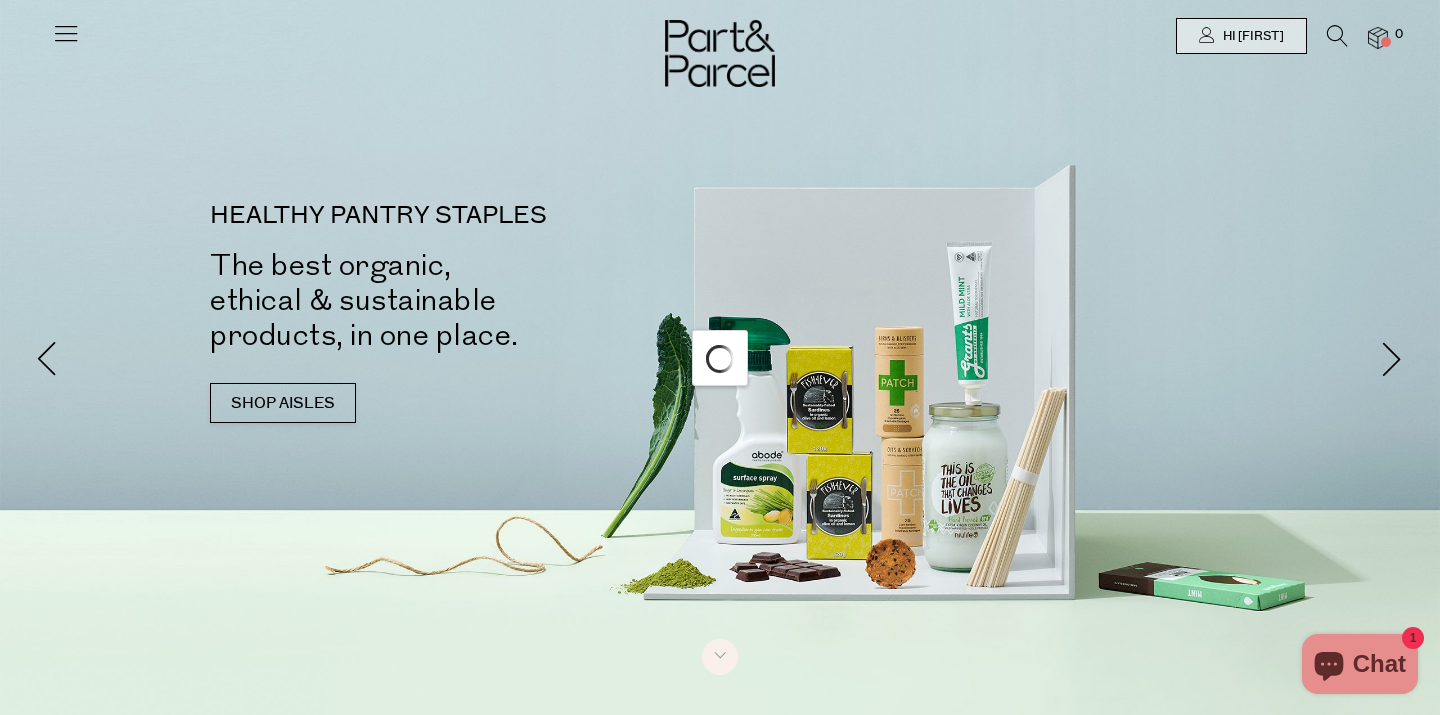 scroll, scrollTop: 0, scrollLeft: 0, axis: both 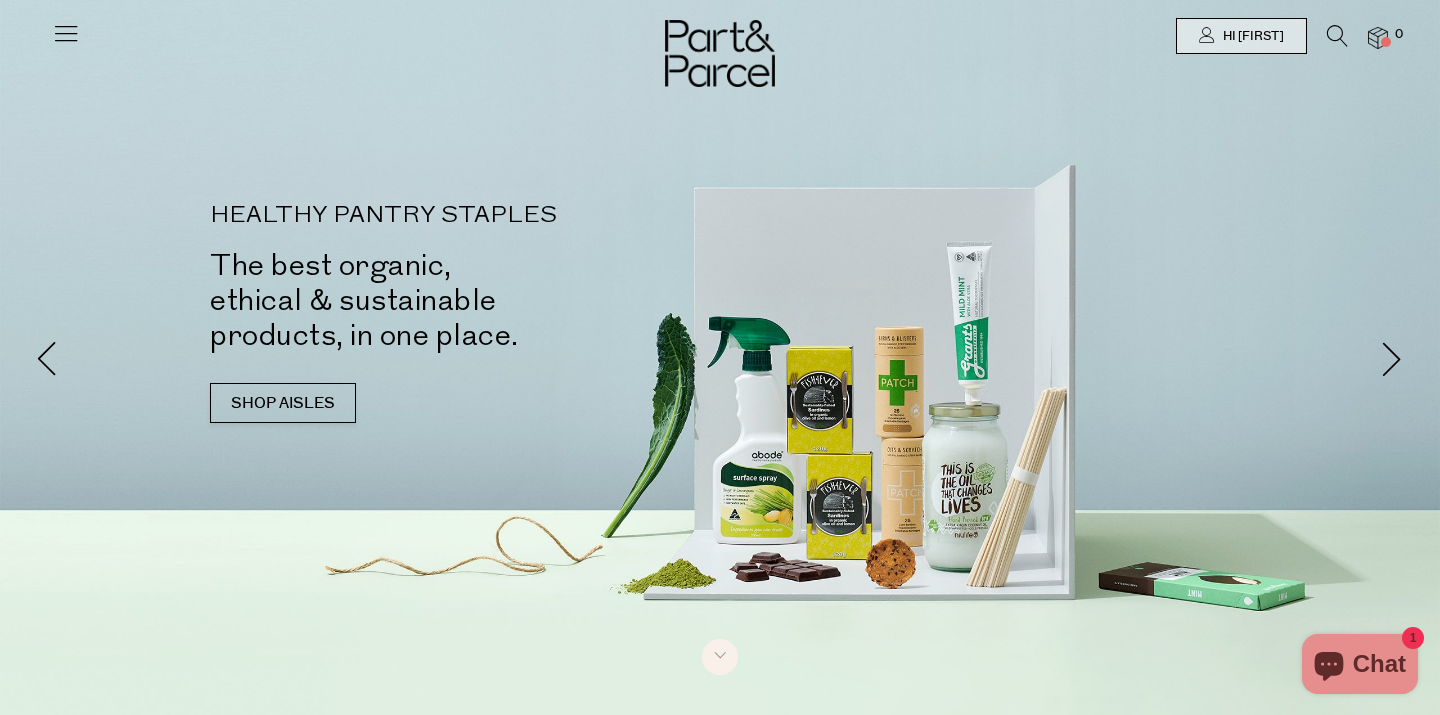 click at bounding box center (66, 33) 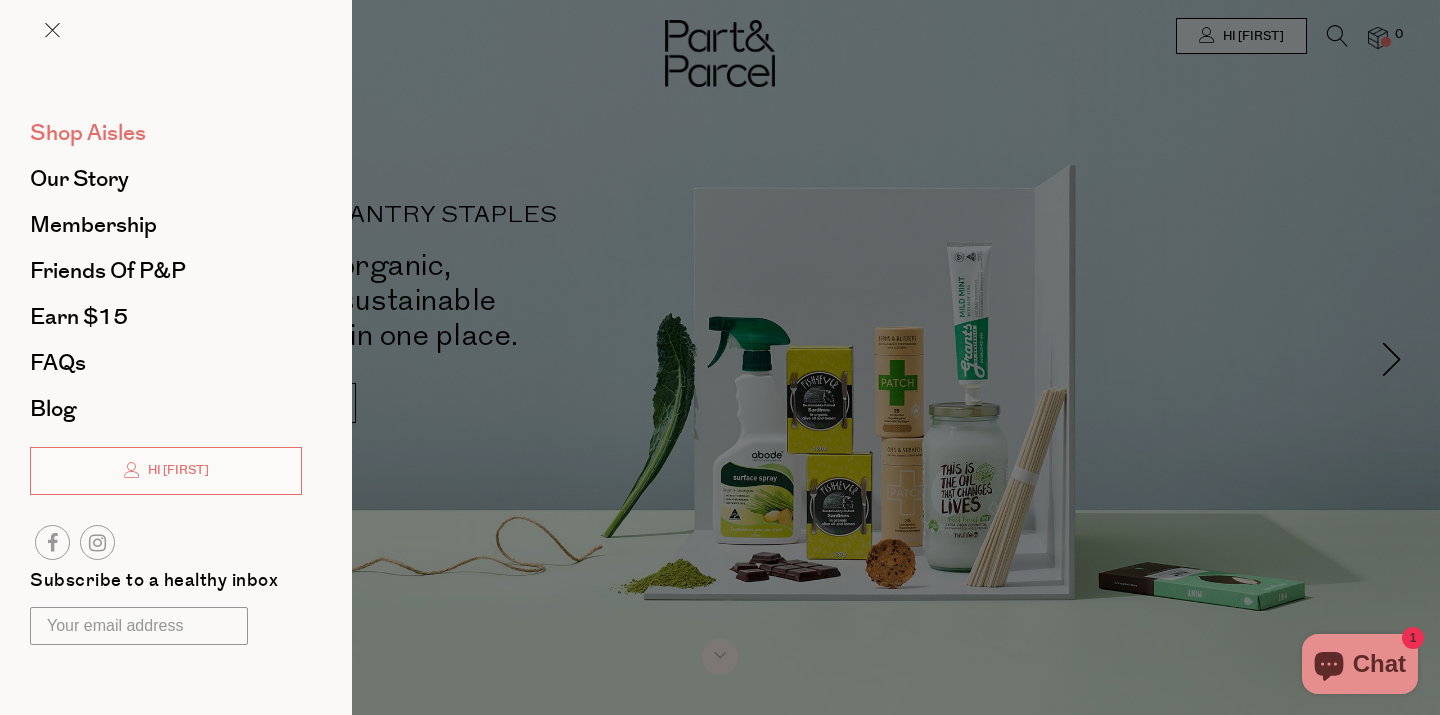 click on "Shop Aisles" at bounding box center [88, 133] 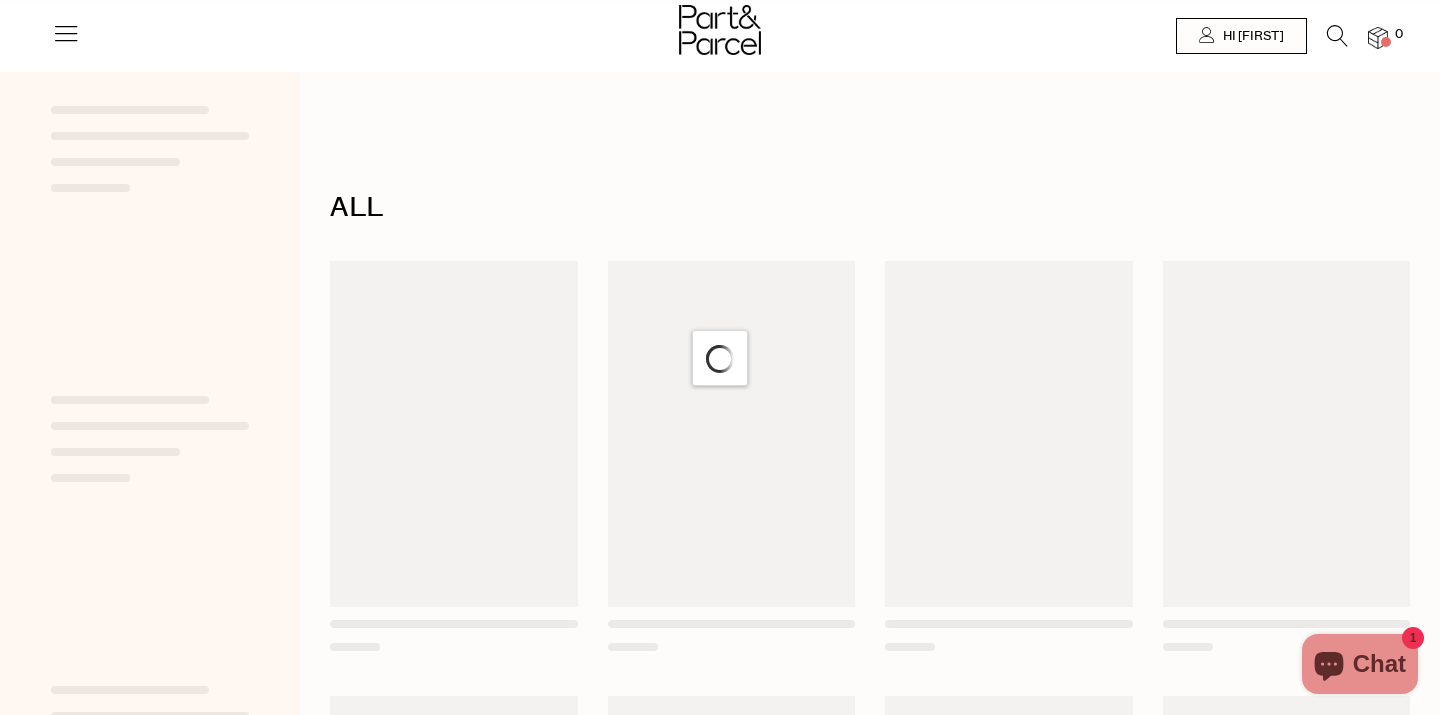 scroll, scrollTop: 0, scrollLeft: 0, axis: both 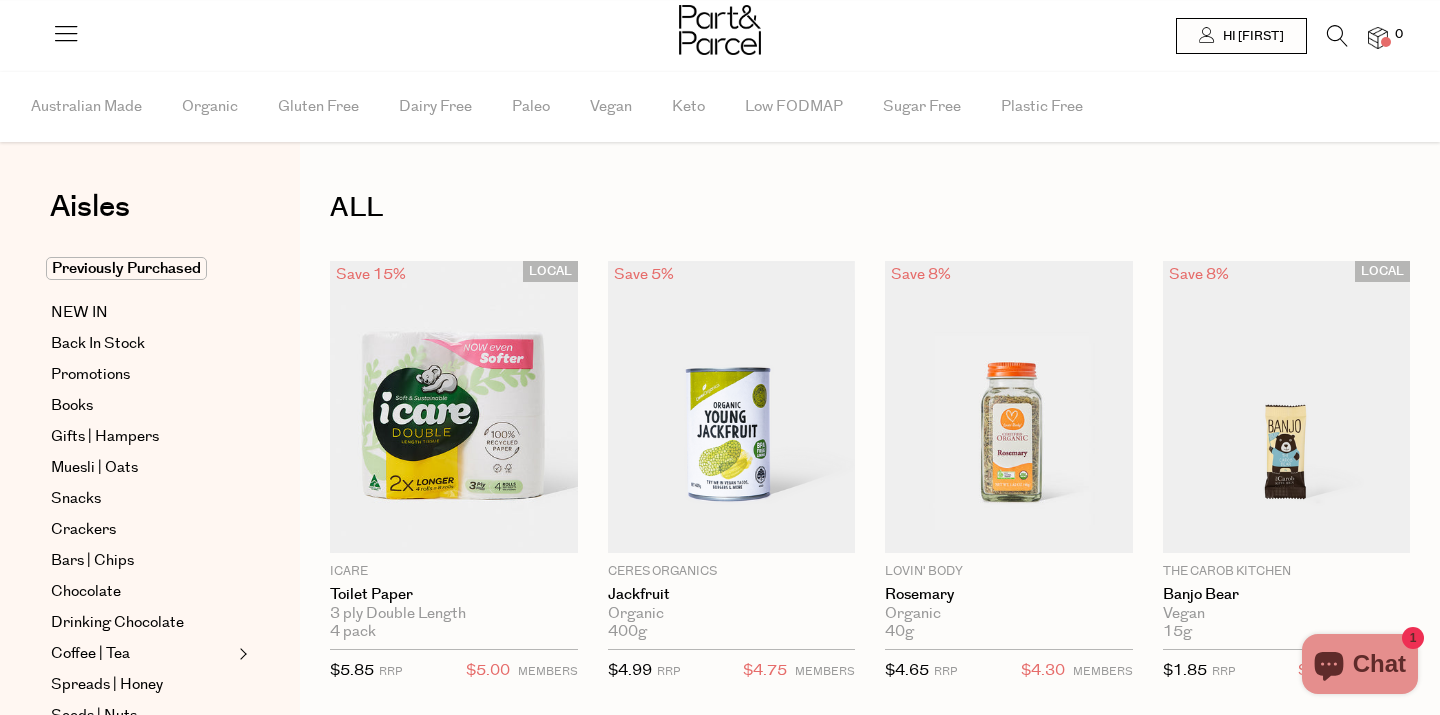 click at bounding box center (1337, 36) 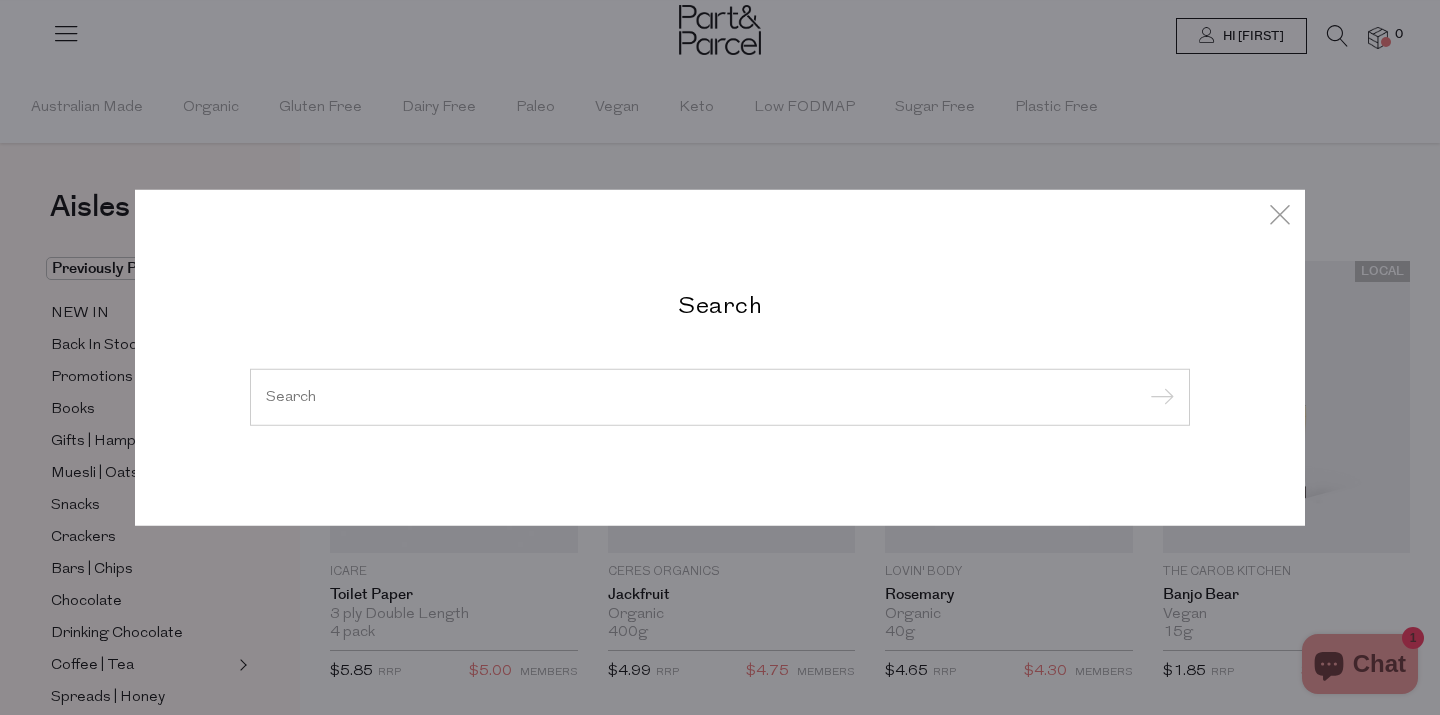 click at bounding box center [720, 397] 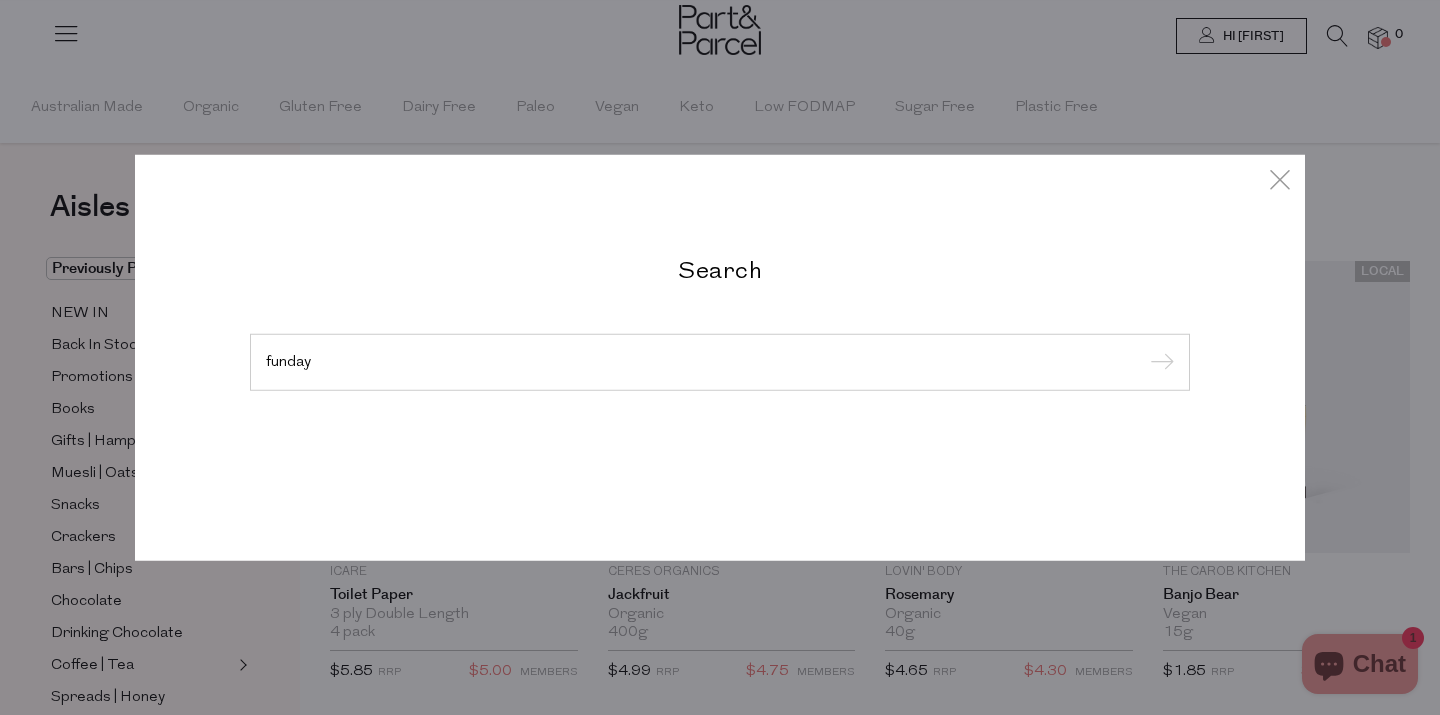 type on "funday" 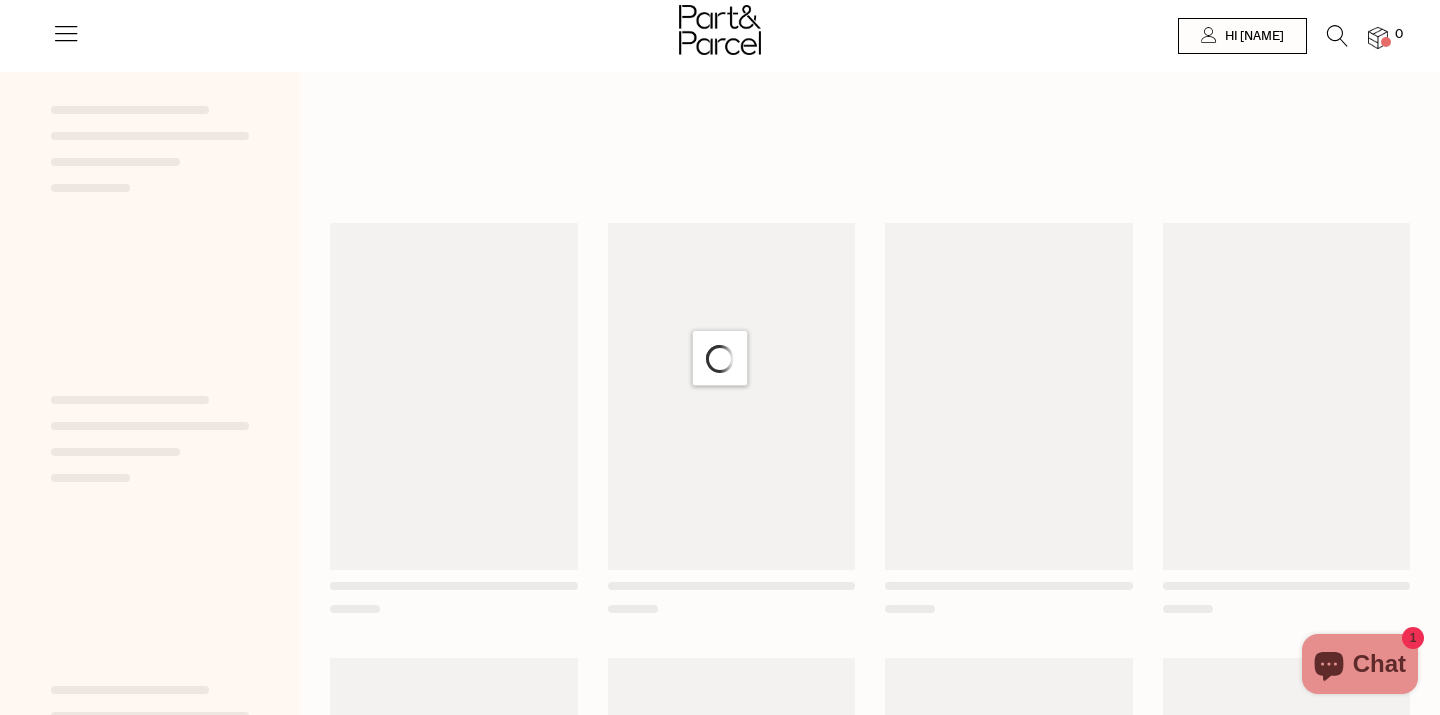 scroll, scrollTop: 0, scrollLeft: 0, axis: both 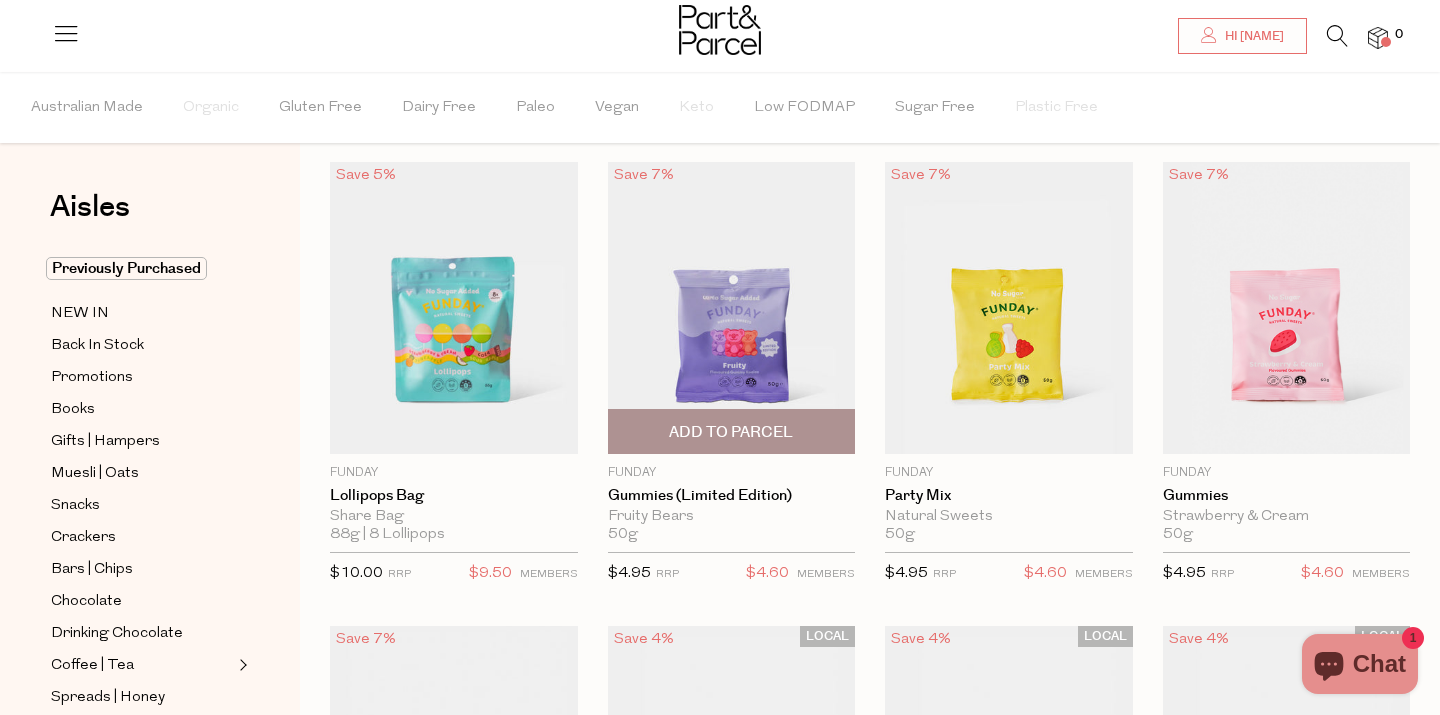 click on "Add To Parcel" at bounding box center [731, 432] 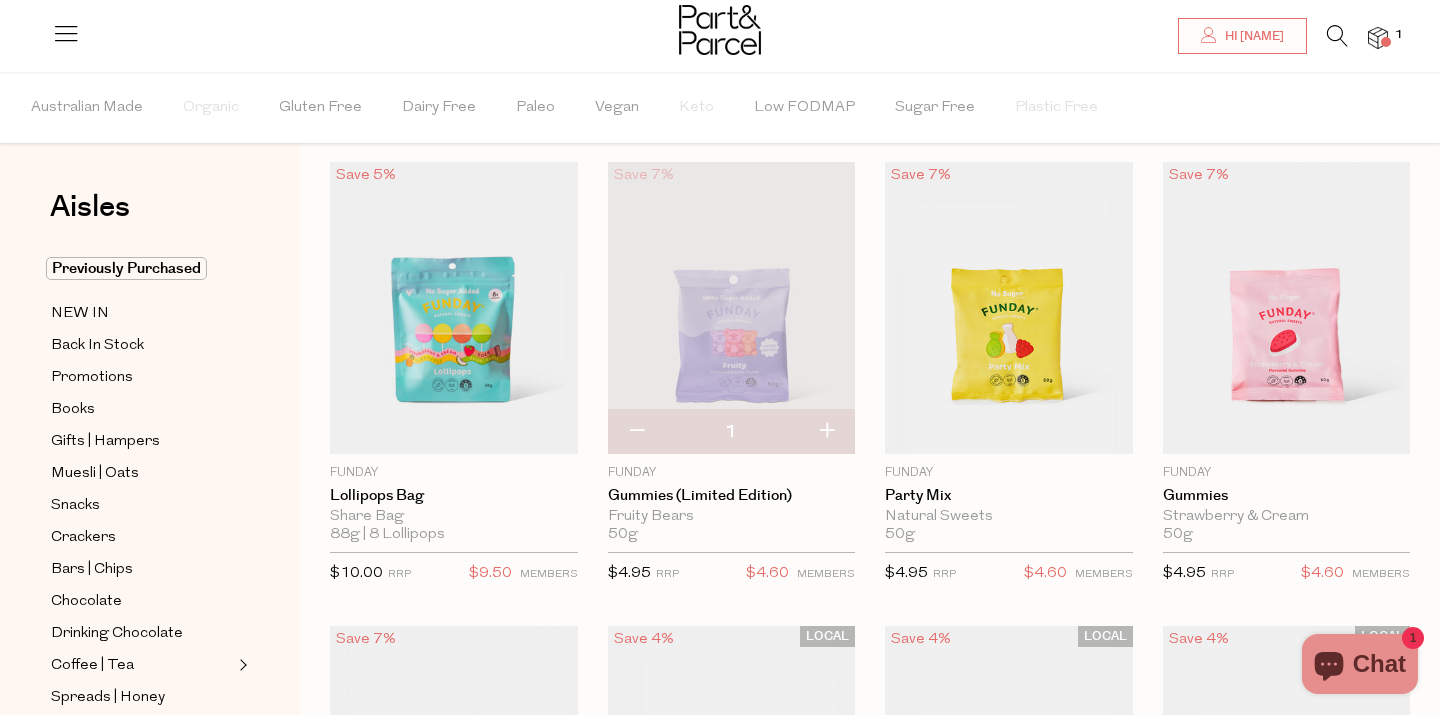 click at bounding box center [826, 432] 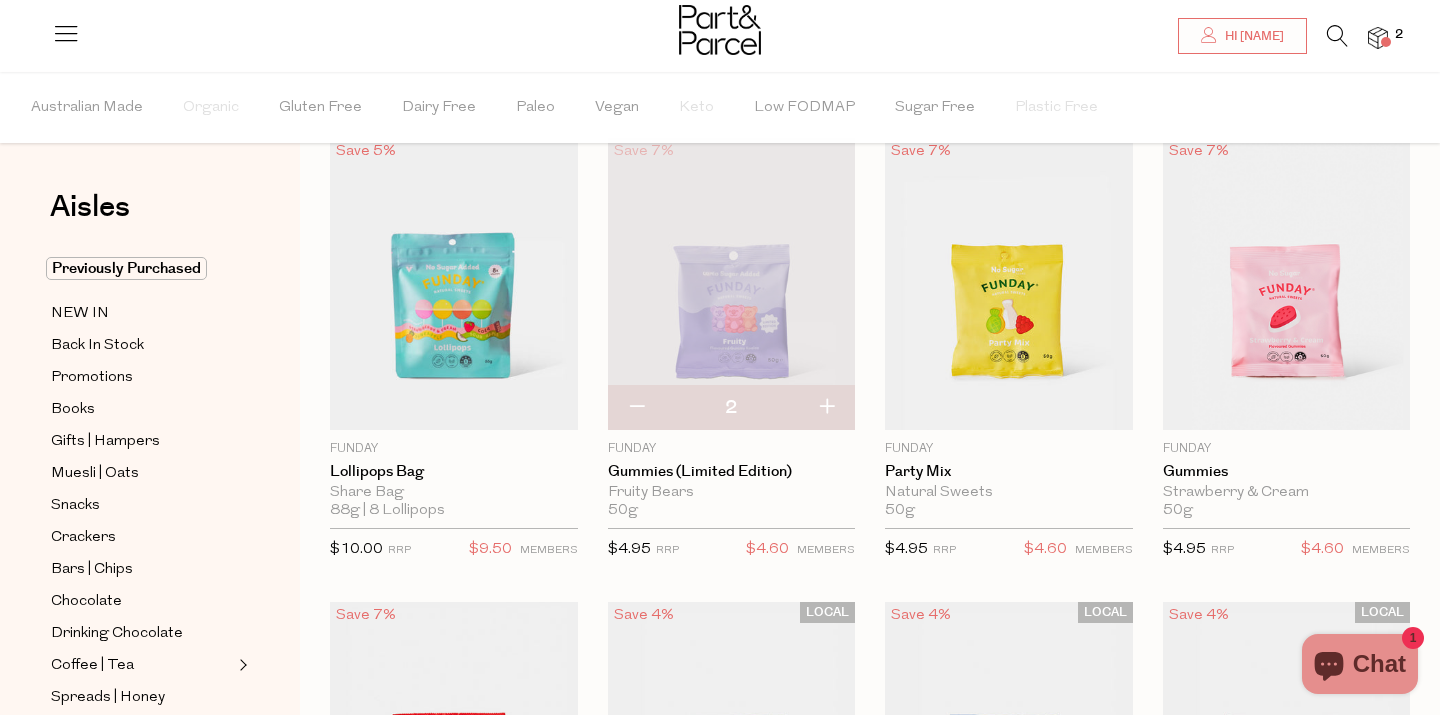 scroll, scrollTop: 78, scrollLeft: 0, axis: vertical 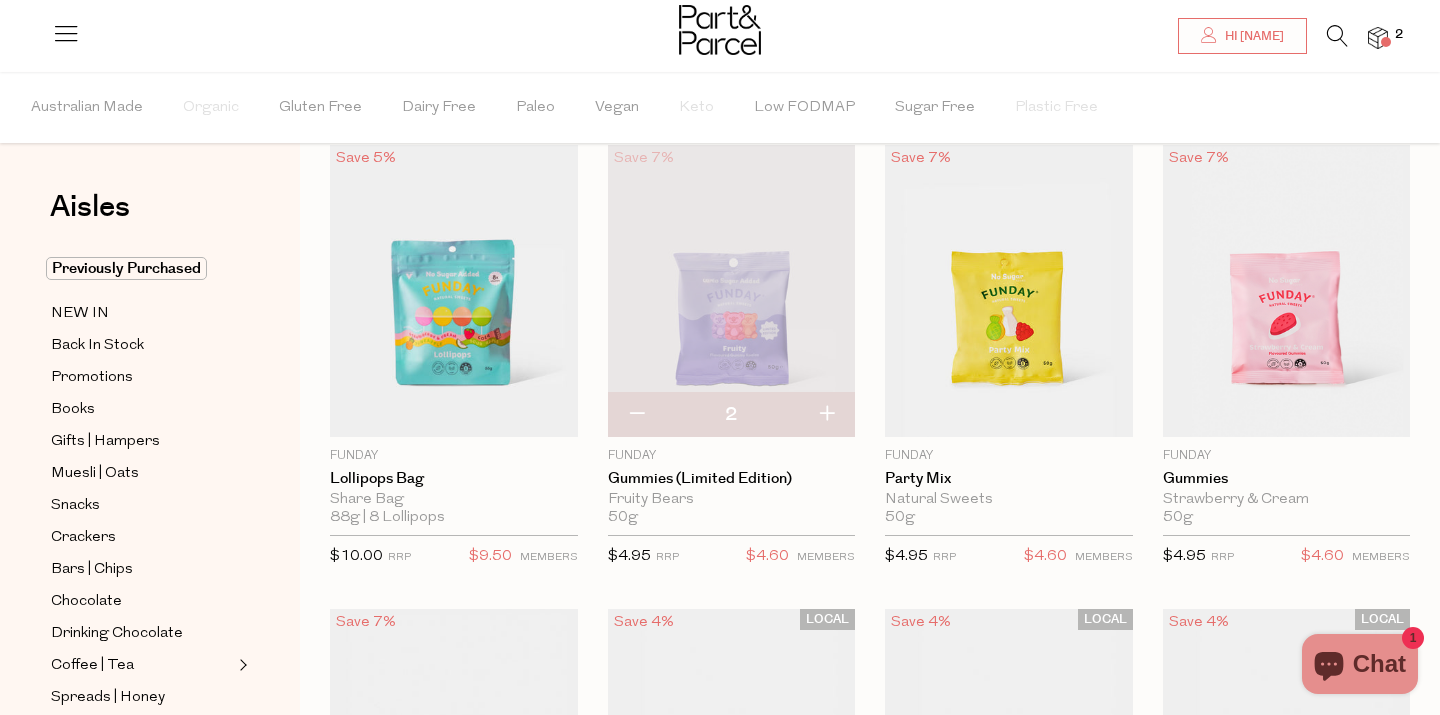 click at bounding box center (826, 415) 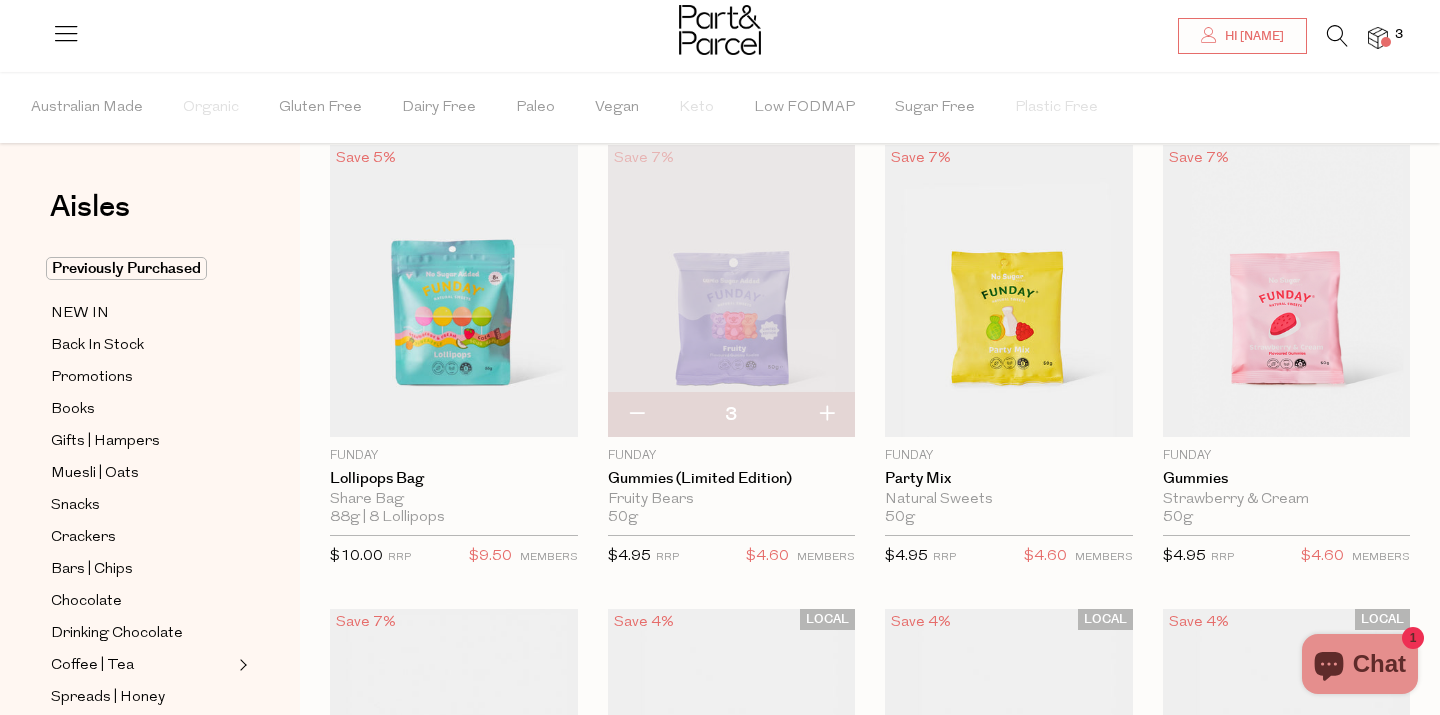 click at bounding box center [826, 415] 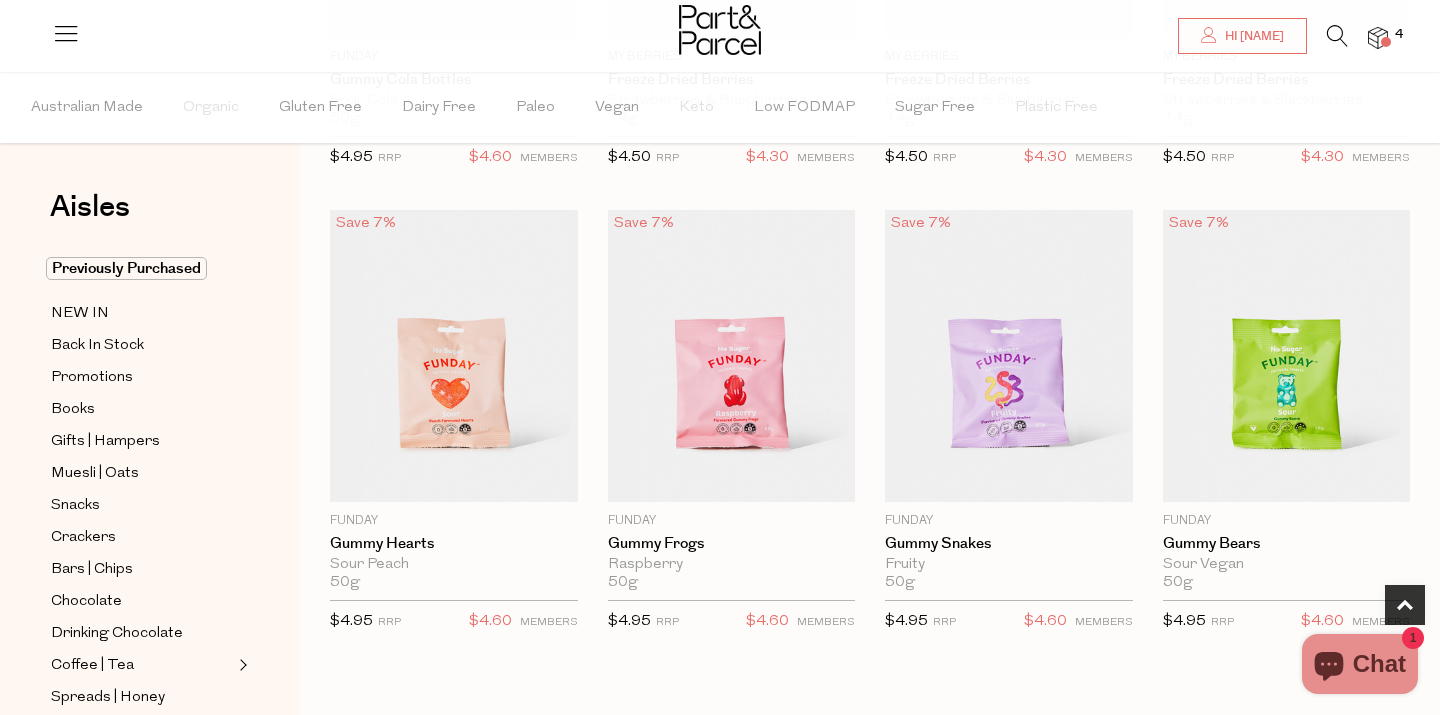 scroll, scrollTop: 952, scrollLeft: 0, axis: vertical 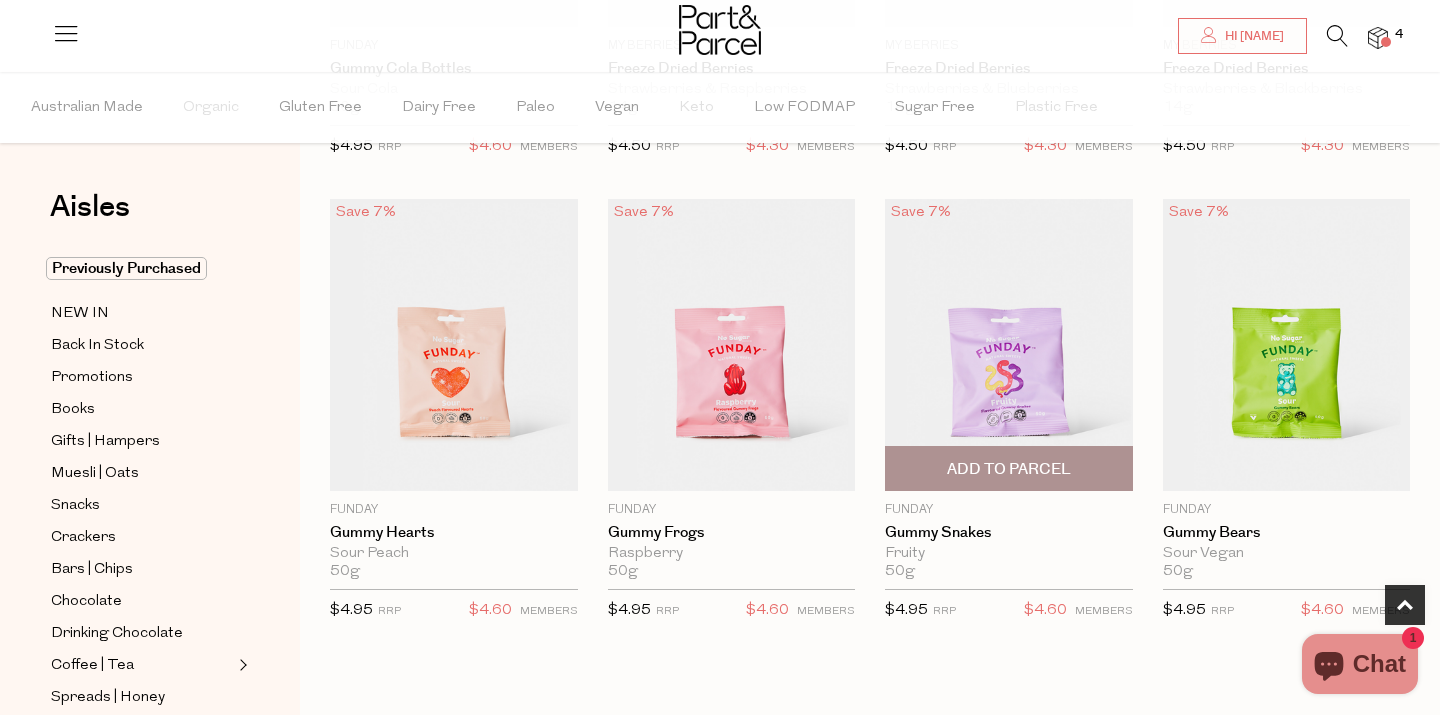 click on "Add To Parcel" at bounding box center [1009, 469] 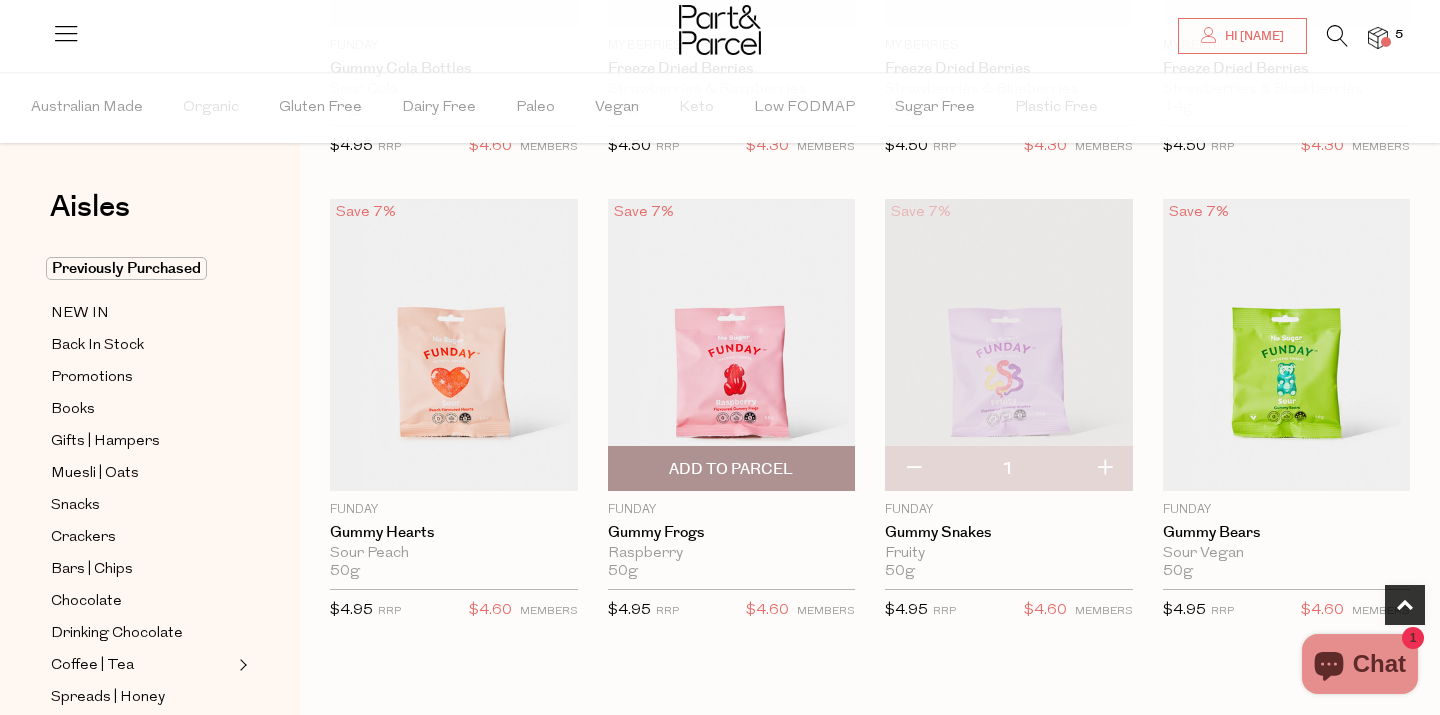 click on "Add To Parcel" at bounding box center [731, 469] 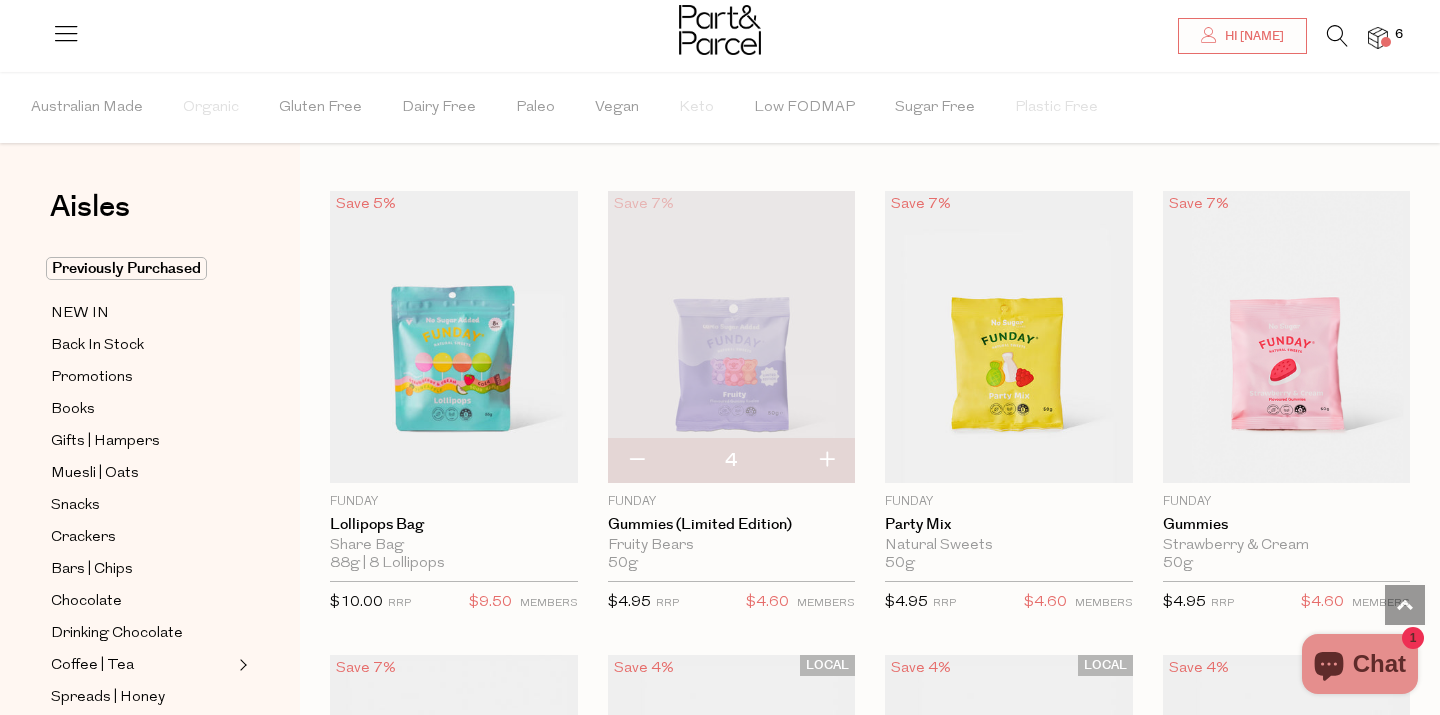 scroll, scrollTop: 0, scrollLeft: 0, axis: both 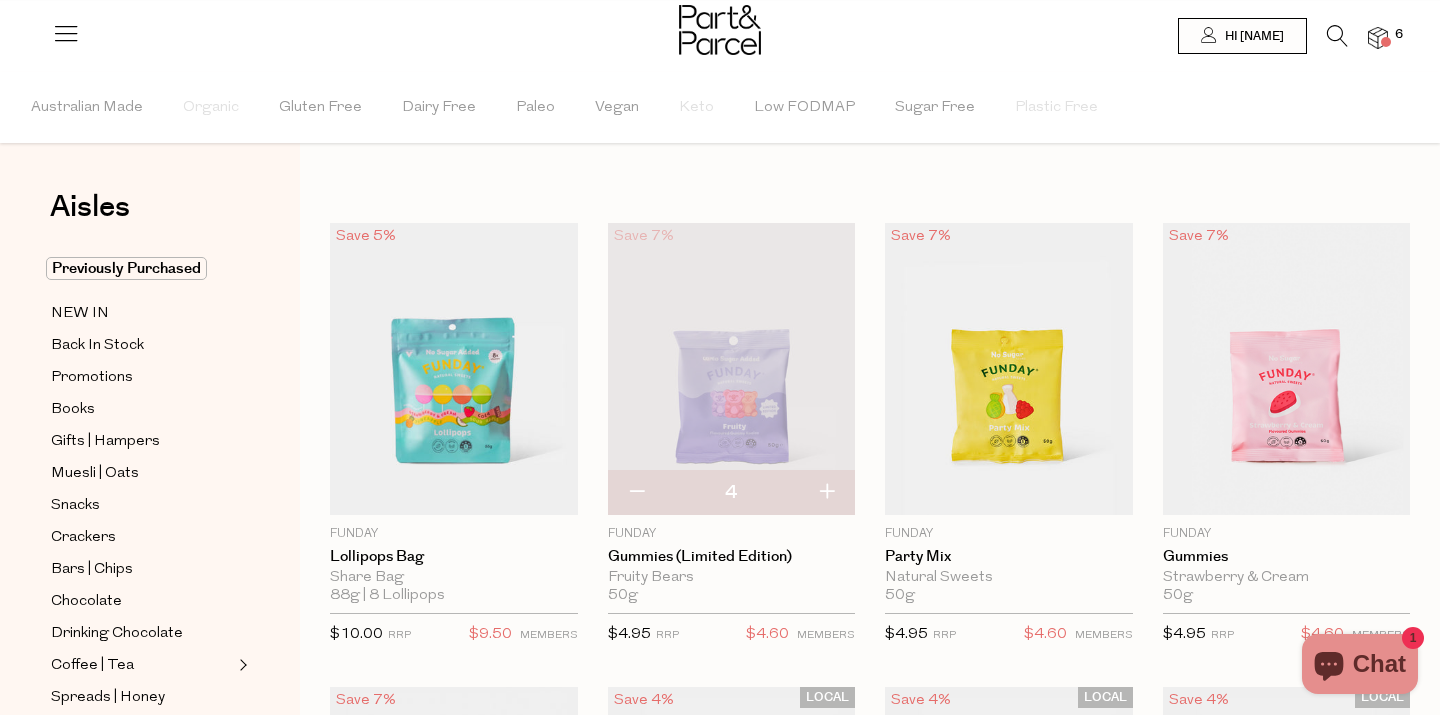 click at bounding box center (1337, 36) 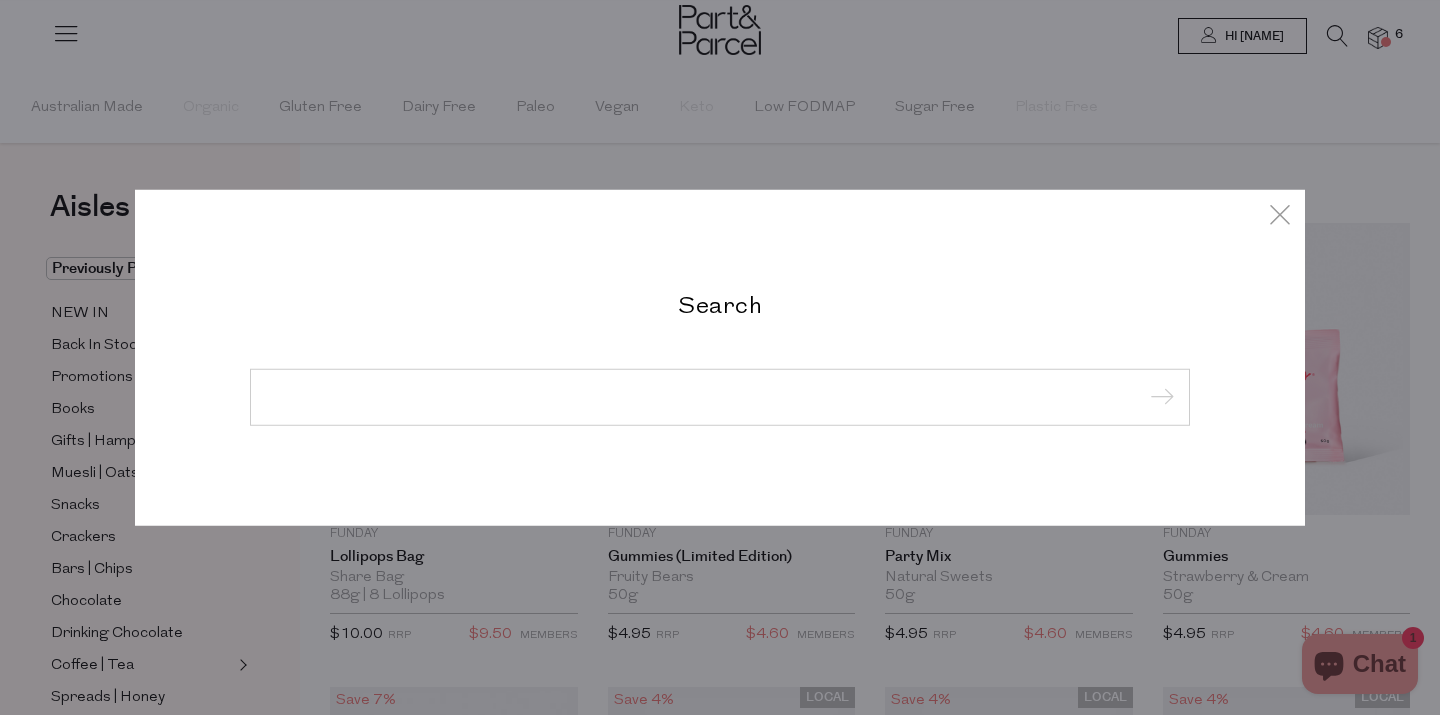 click at bounding box center [720, 396] 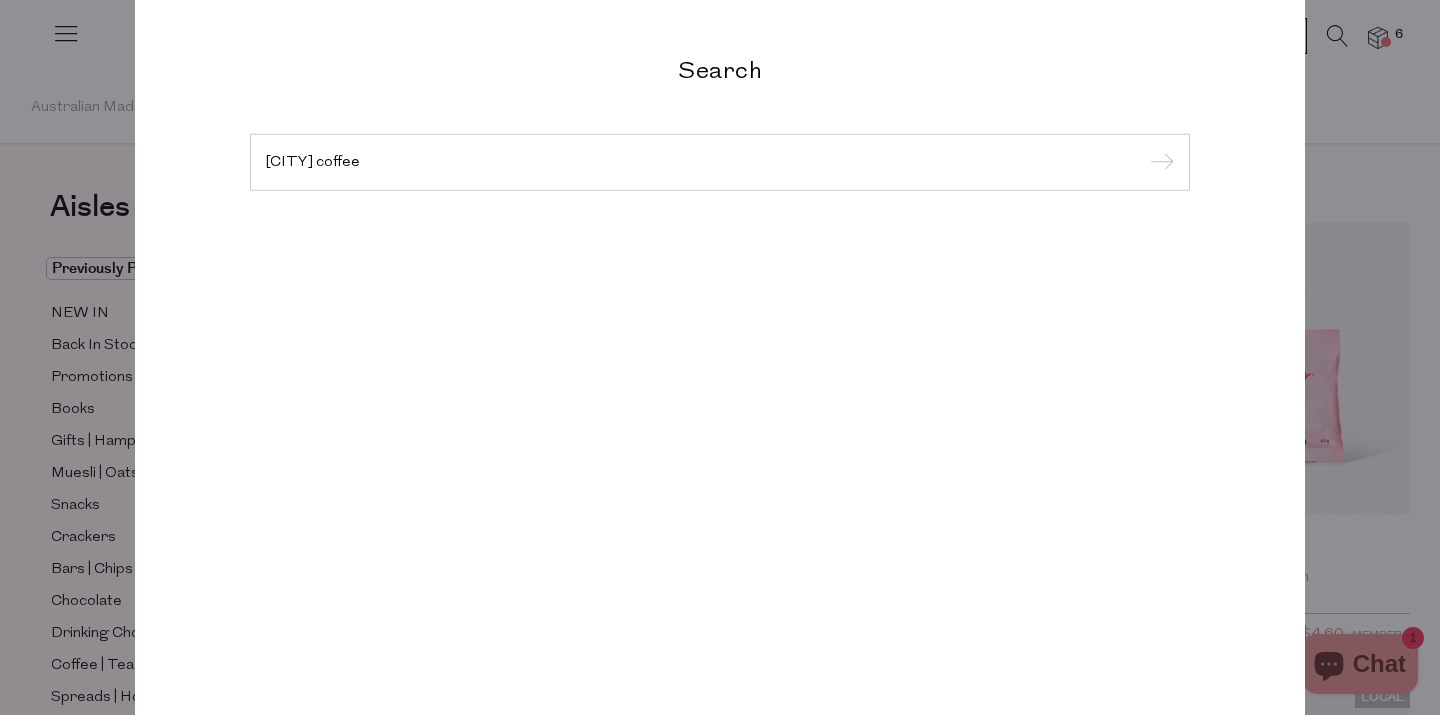 type on "byron bay coffee" 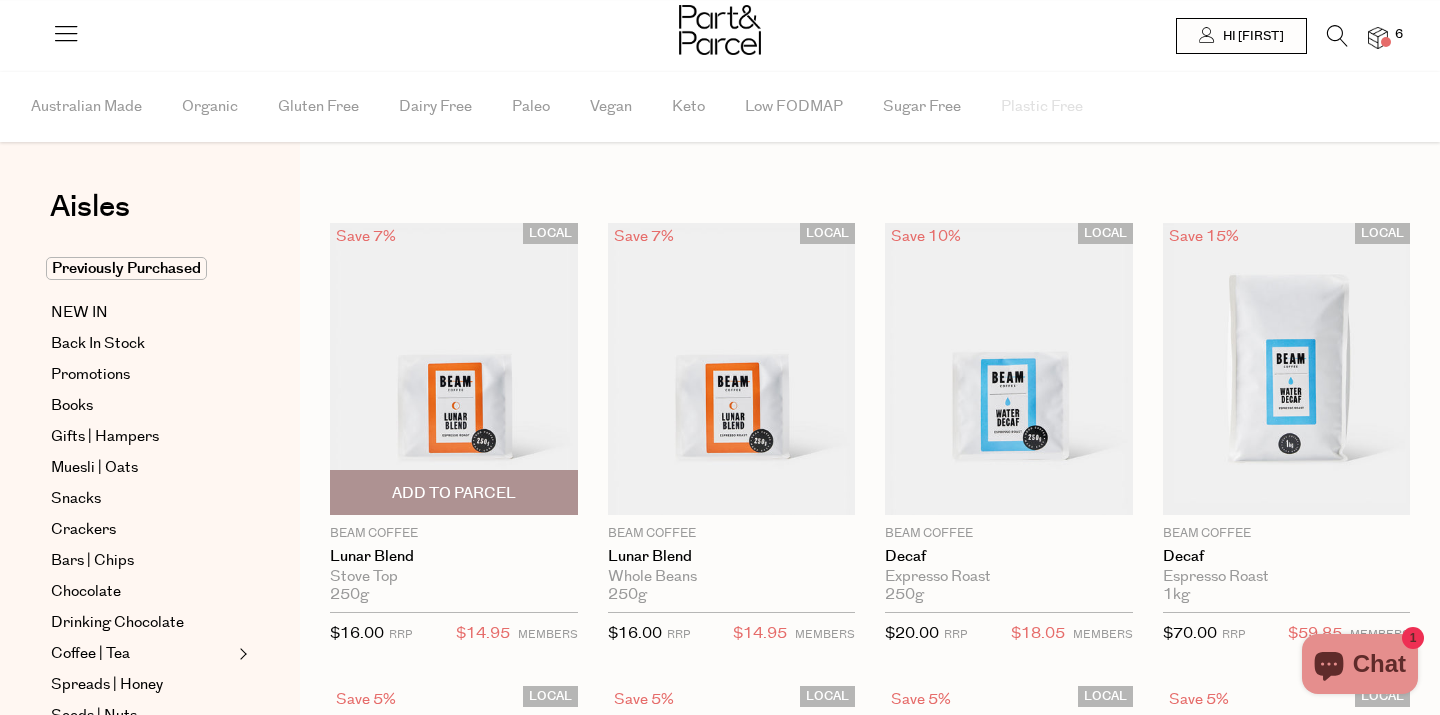 scroll, scrollTop: 0, scrollLeft: 0, axis: both 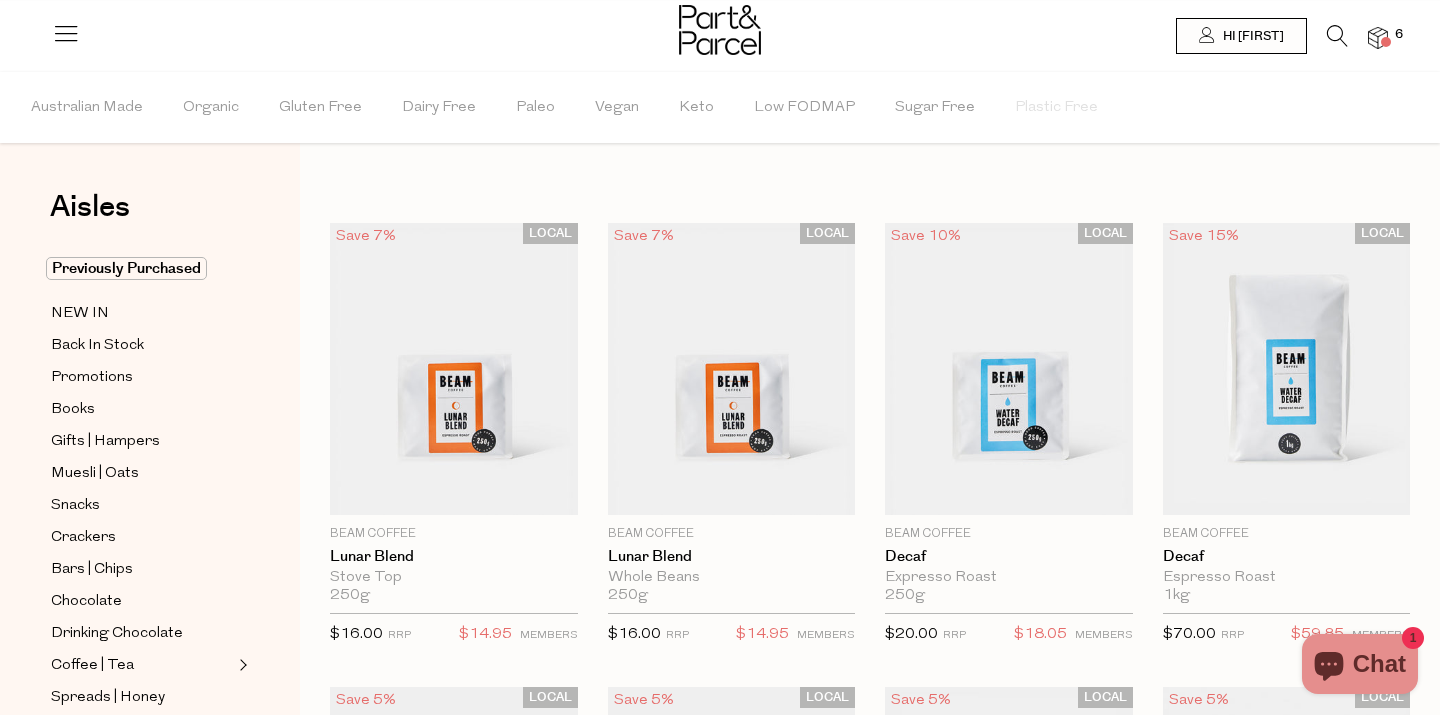 click at bounding box center (720, 32) 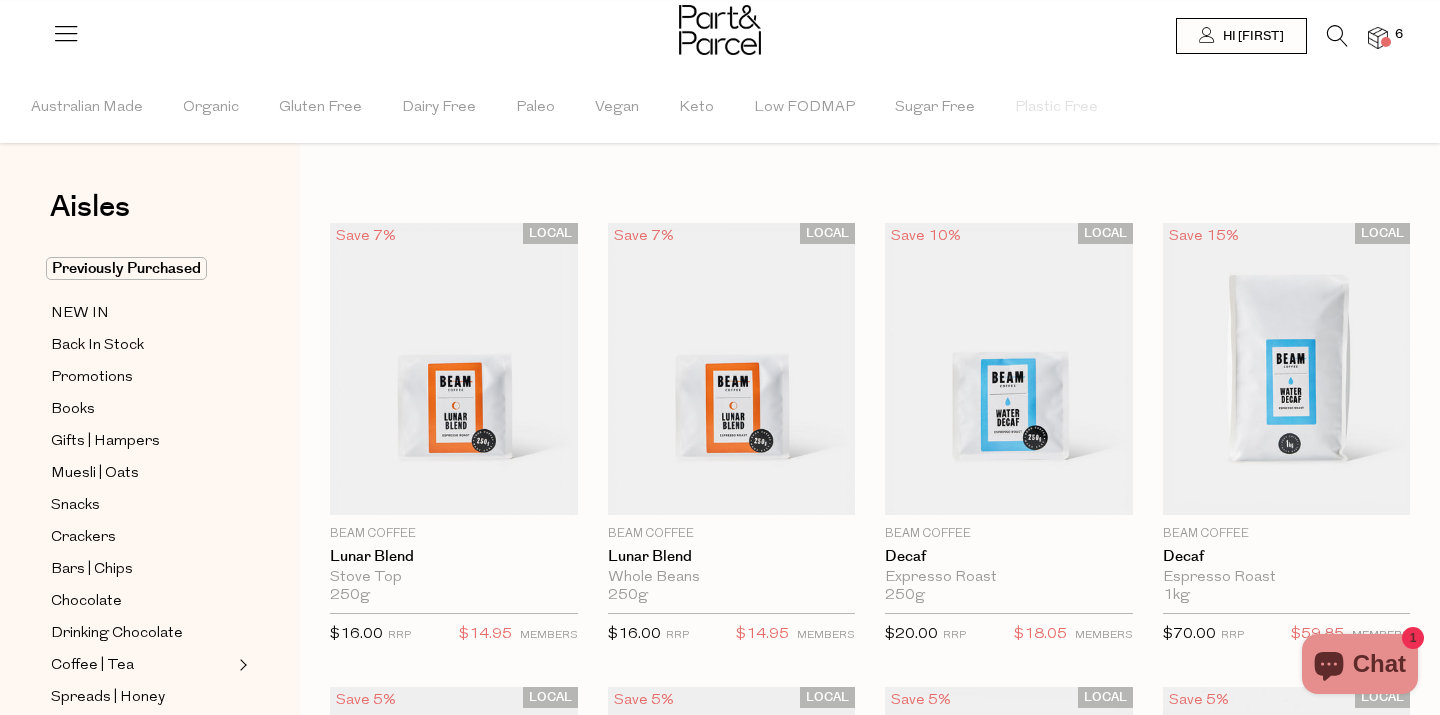 click at bounding box center [1337, 36] 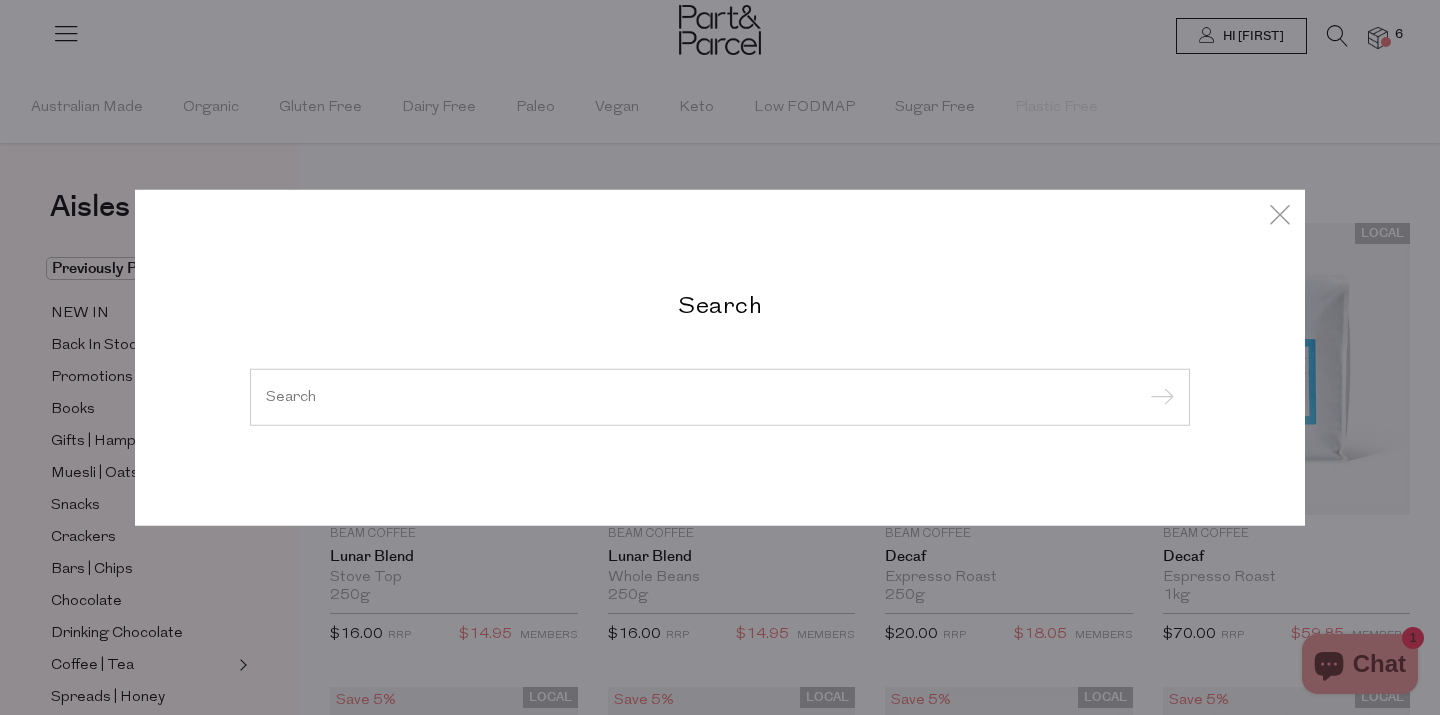 click at bounding box center (720, 396) 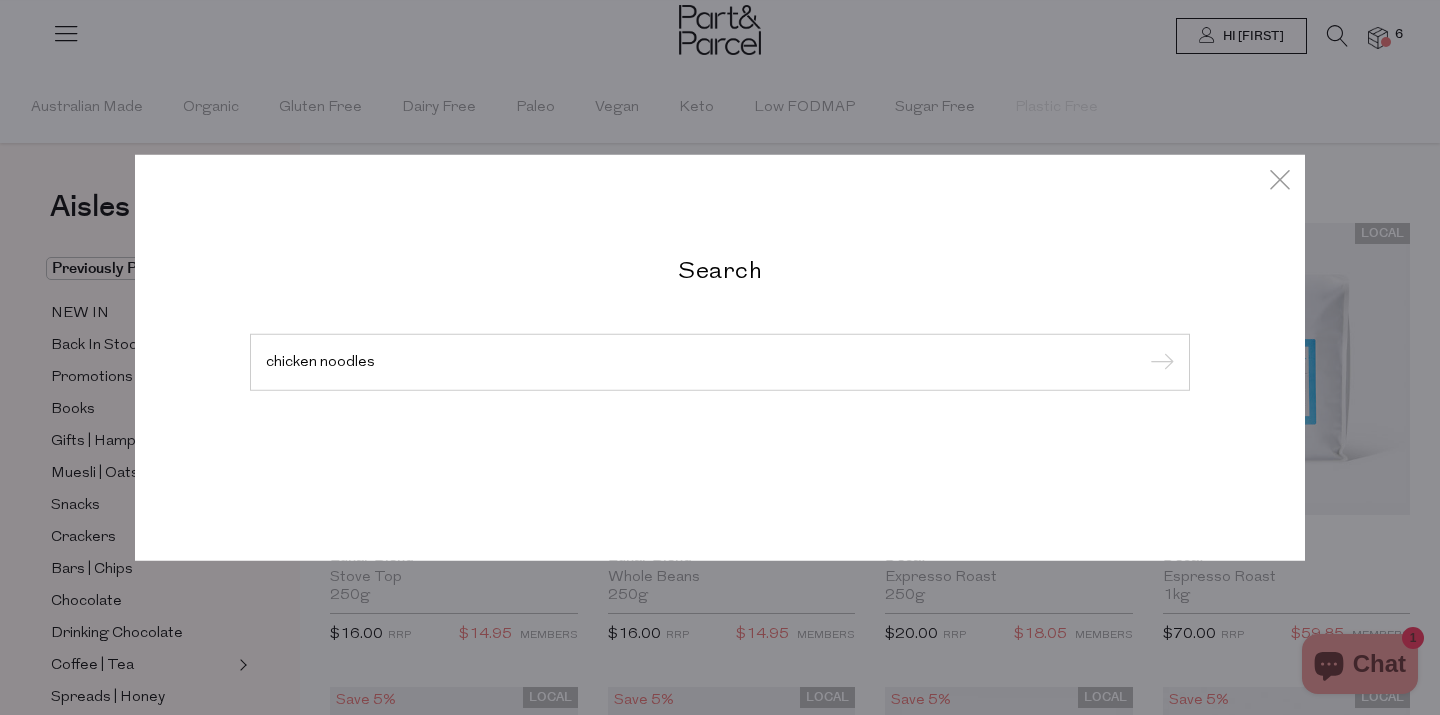 type on "chicken noodles" 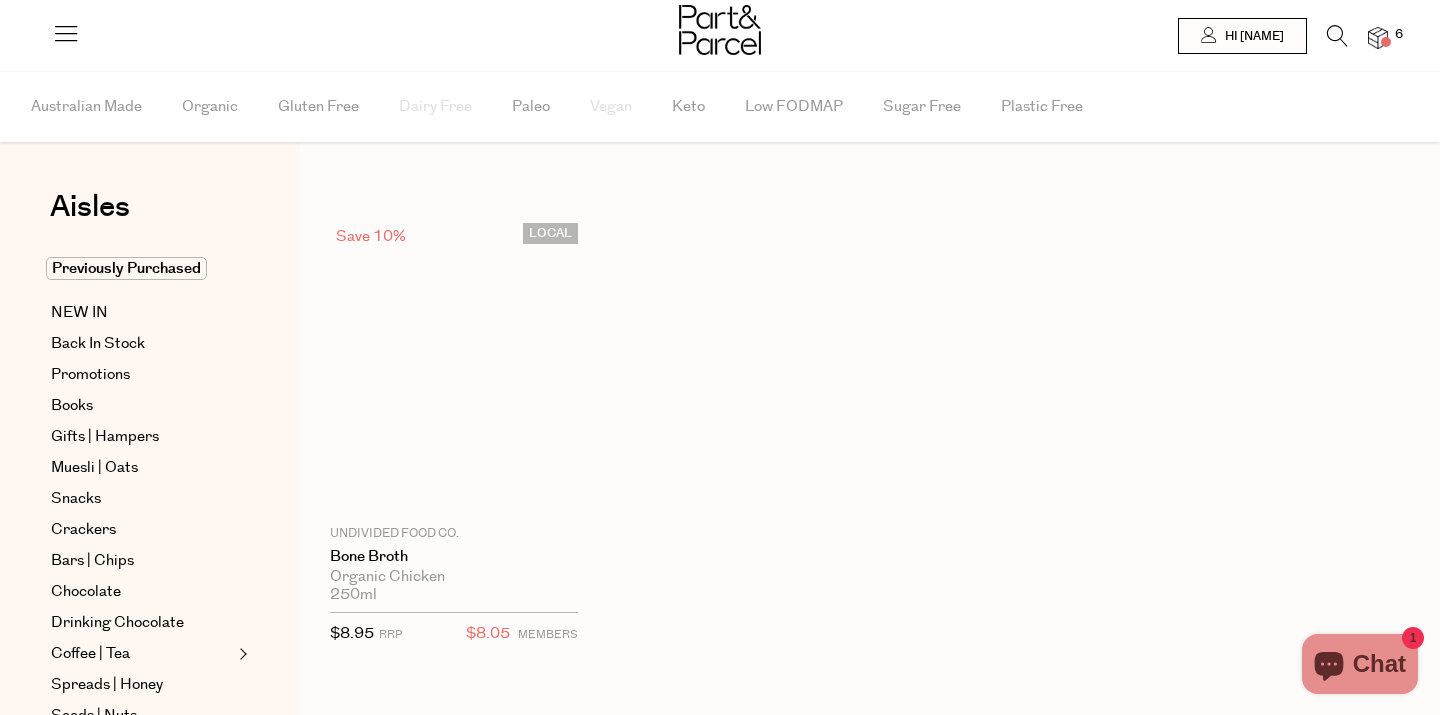 scroll, scrollTop: 0, scrollLeft: 0, axis: both 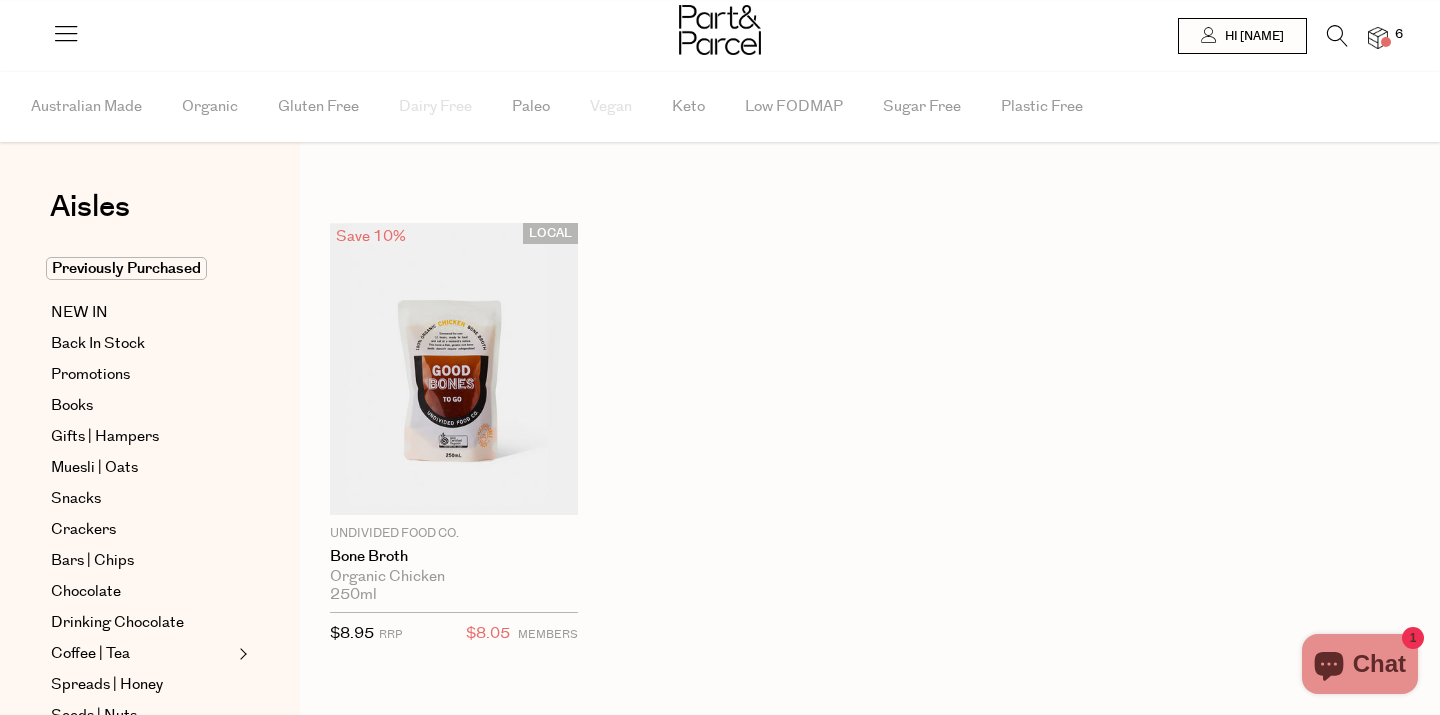 click at bounding box center [1337, 36] 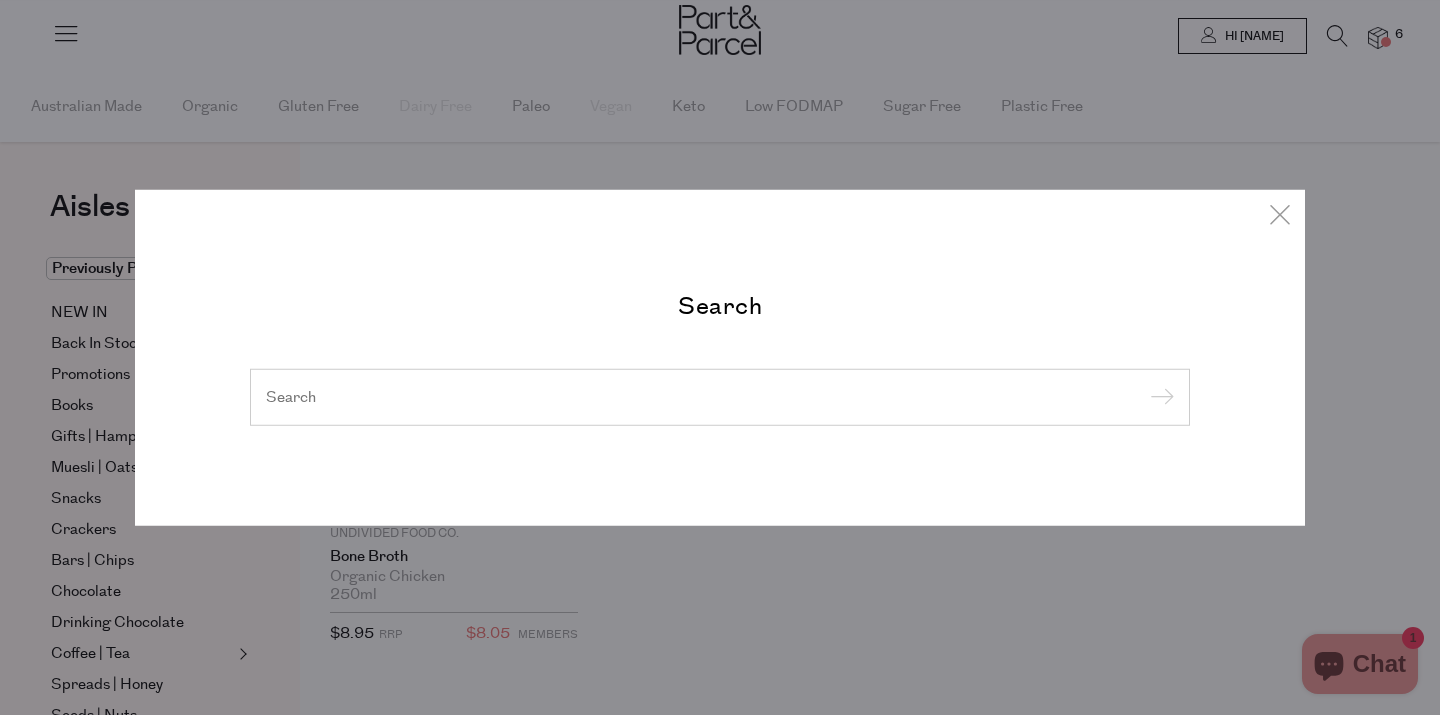 click at bounding box center (720, 396) 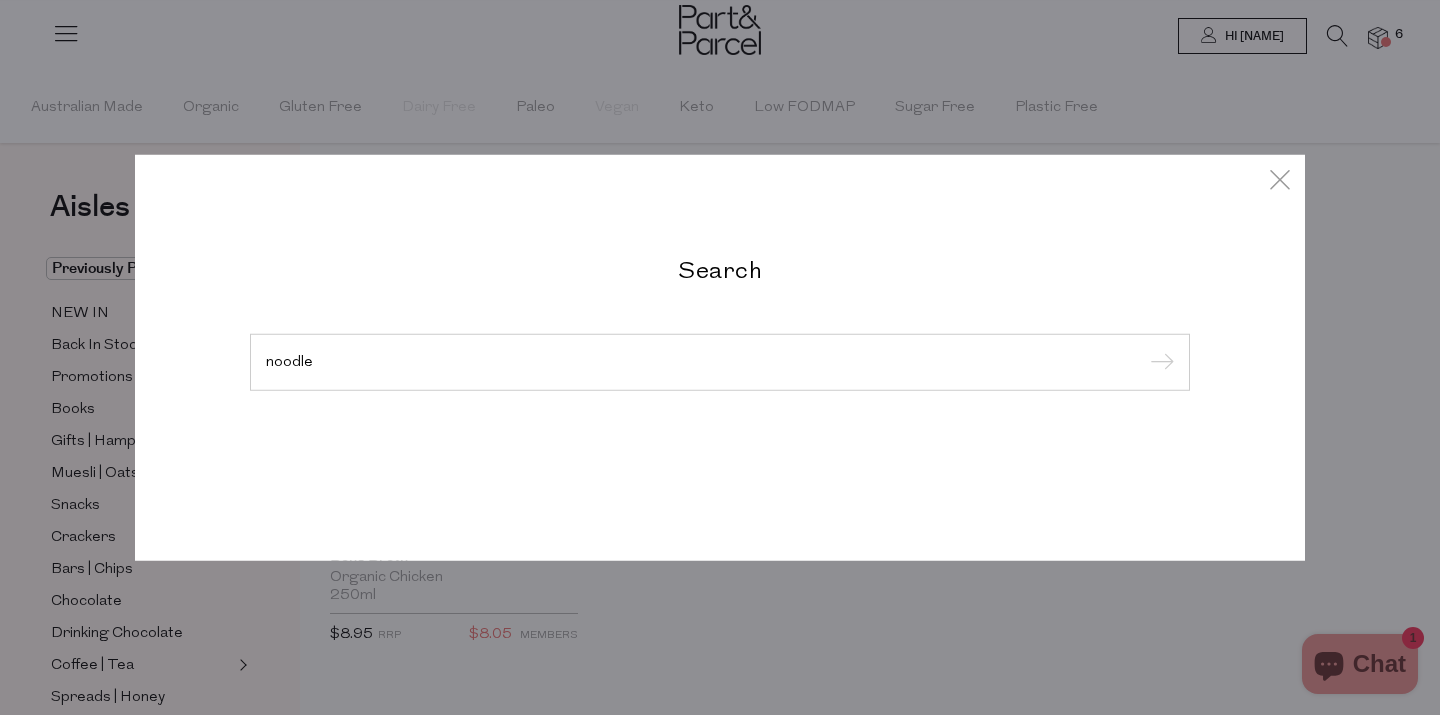 type on "noodle" 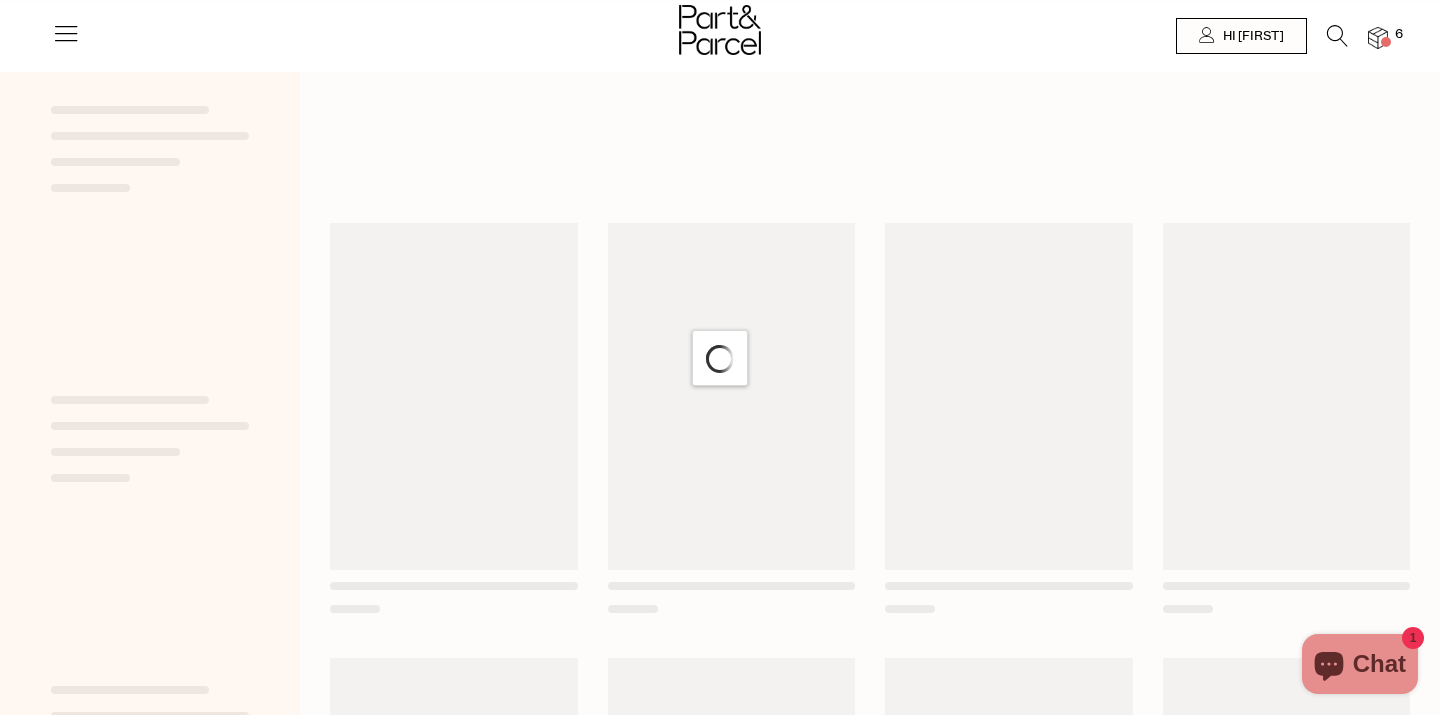 scroll, scrollTop: 0, scrollLeft: 0, axis: both 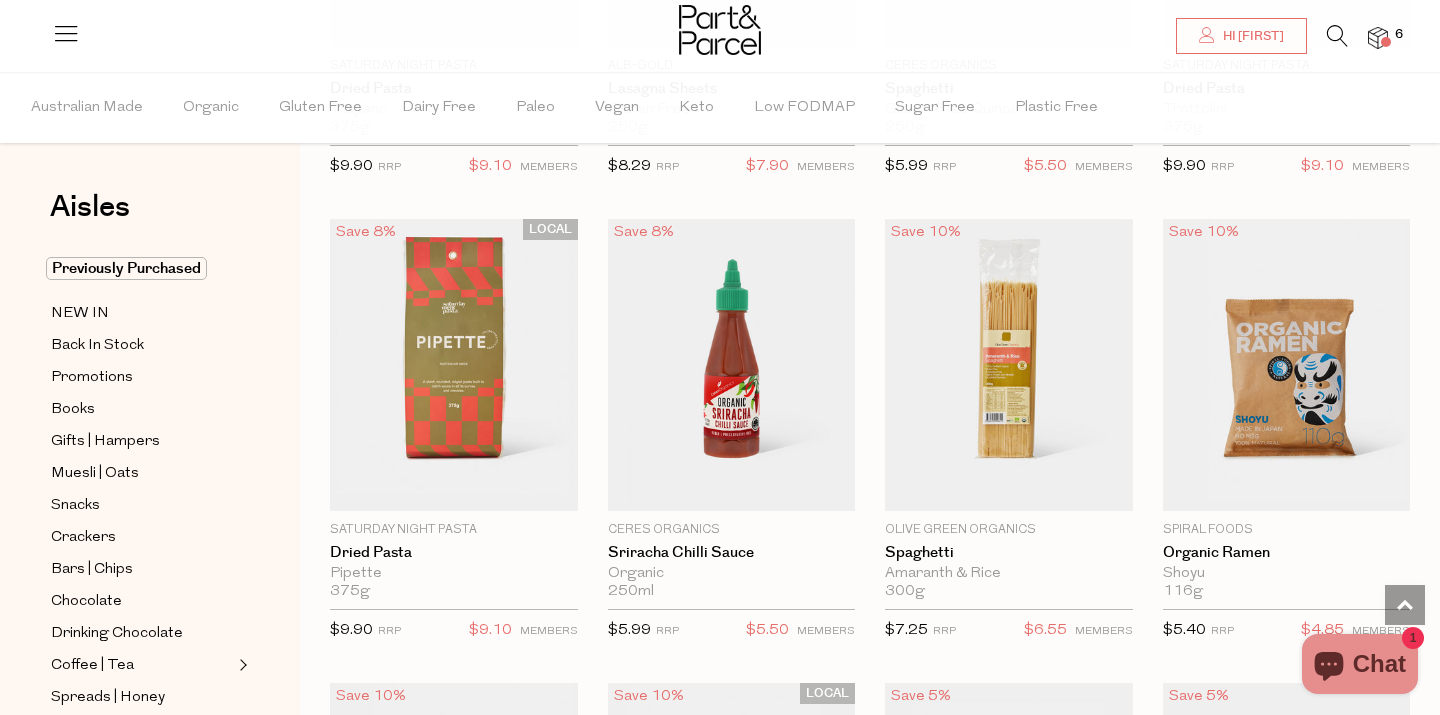 click on "6" at bounding box center (1368, 38) 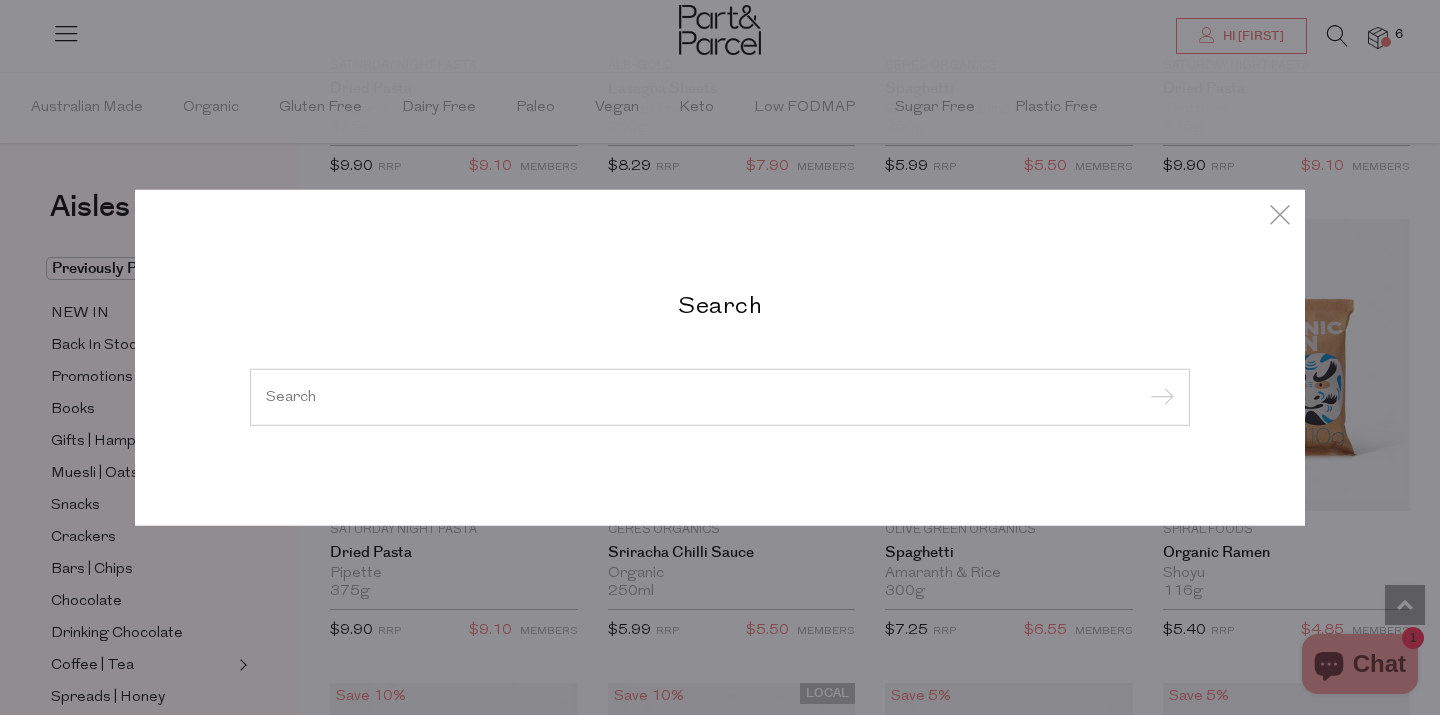 click at bounding box center (720, 396) 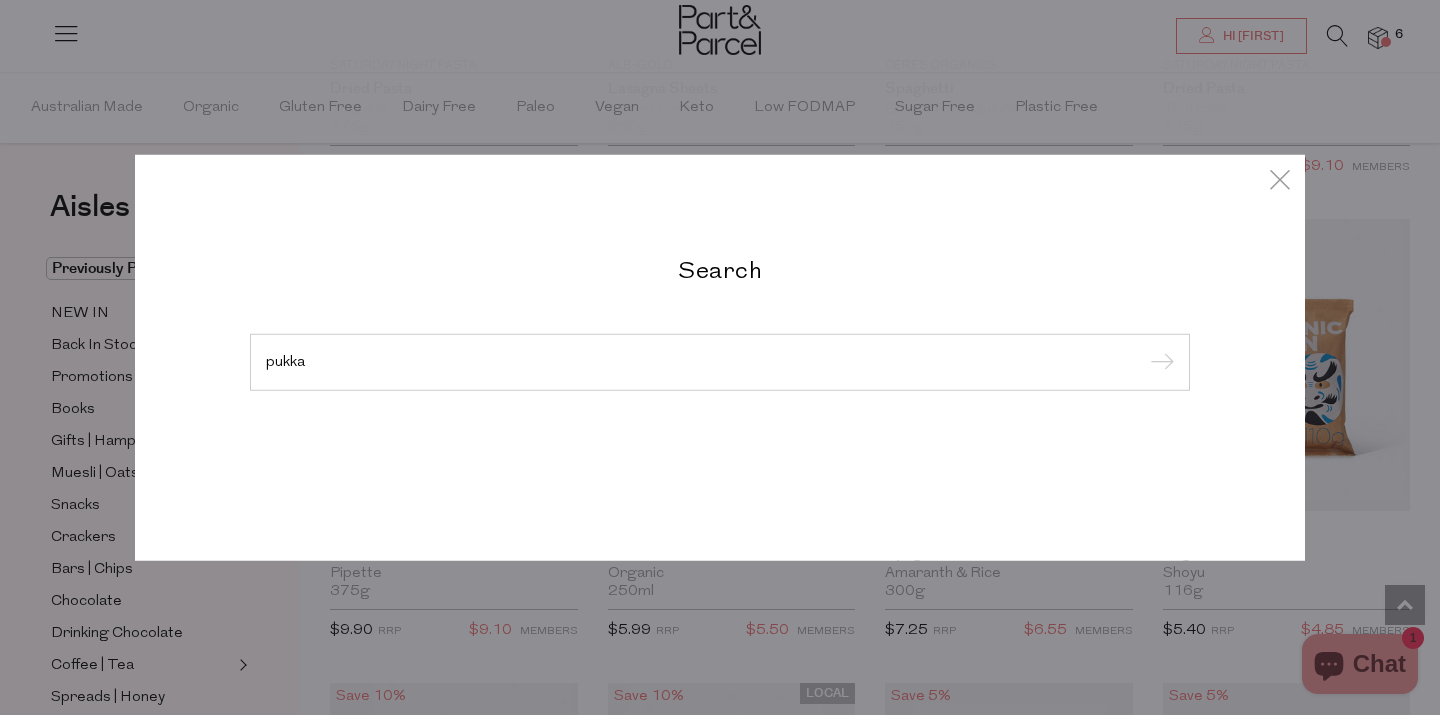 type on "pukka" 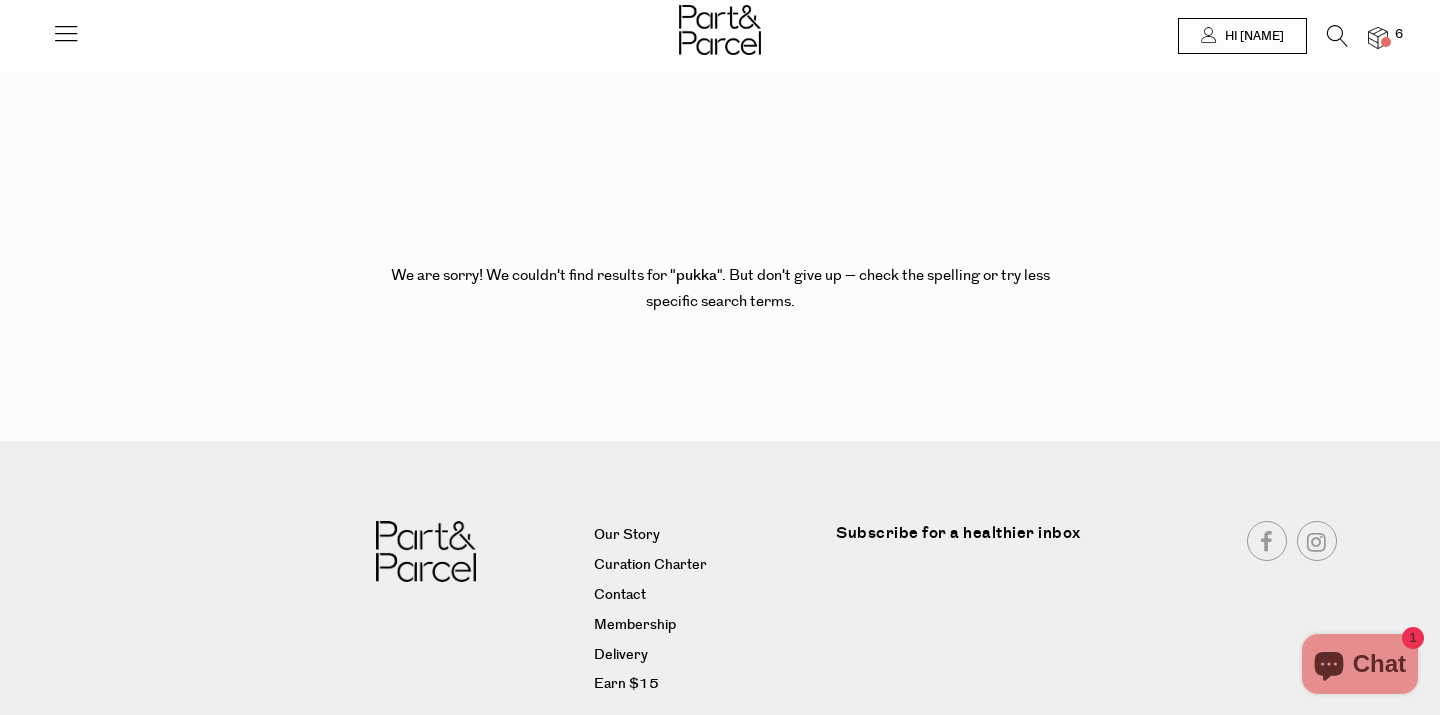 scroll, scrollTop: 0, scrollLeft: 0, axis: both 